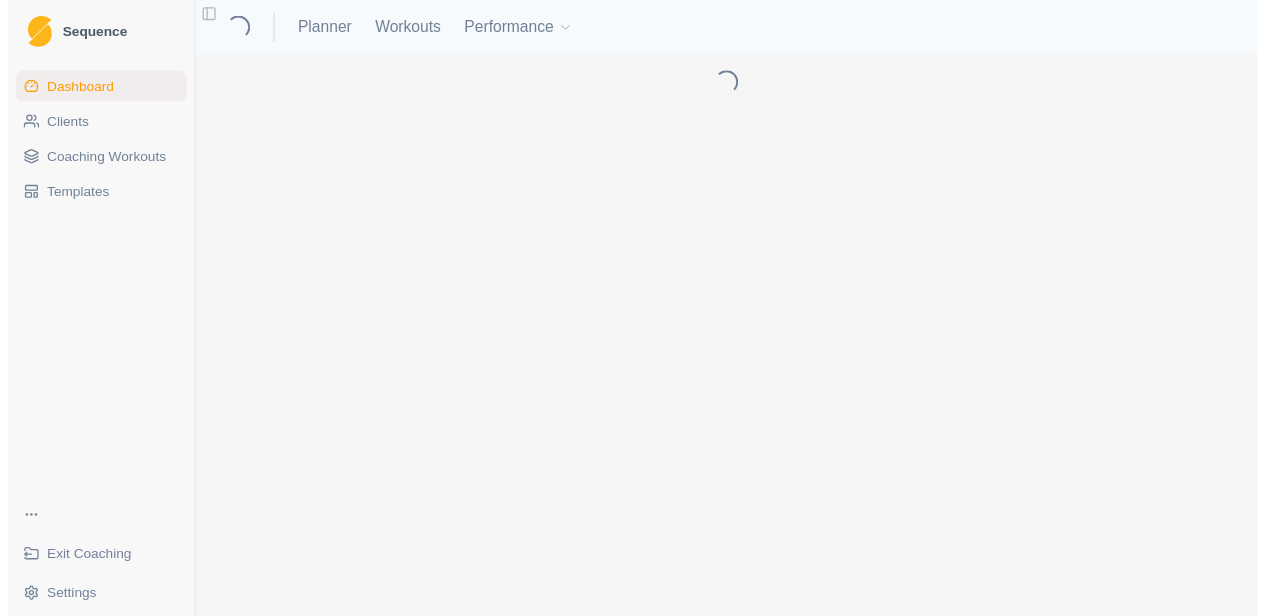 scroll, scrollTop: 0, scrollLeft: 0, axis: both 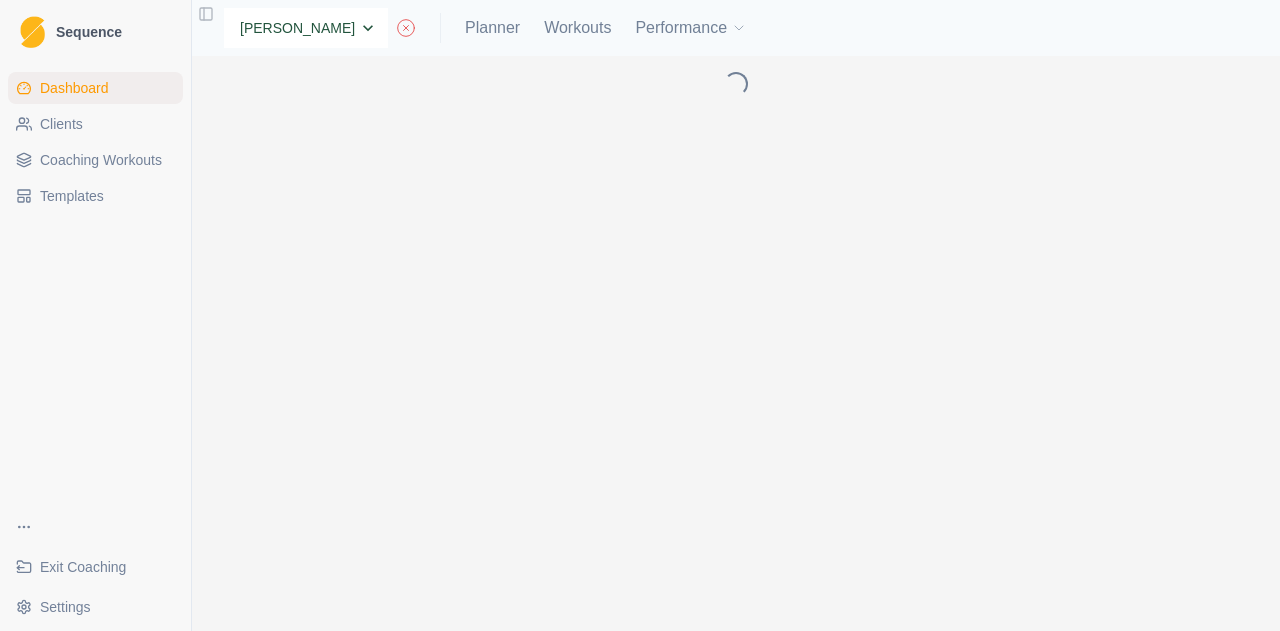 click on "None [PERSON_NAME] Param [PERSON_NAME] [PERSON_NAME] [PERSON_NAME] [PERSON_NAME] [PERSON_NAME] [PERSON_NAME] [PERSON_NAME] [PERSON_NAME] [PERSON_NAME] [PERSON_NAME] [PERSON_NAME] [PERSON_NAME]" at bounding box center (306, 28) 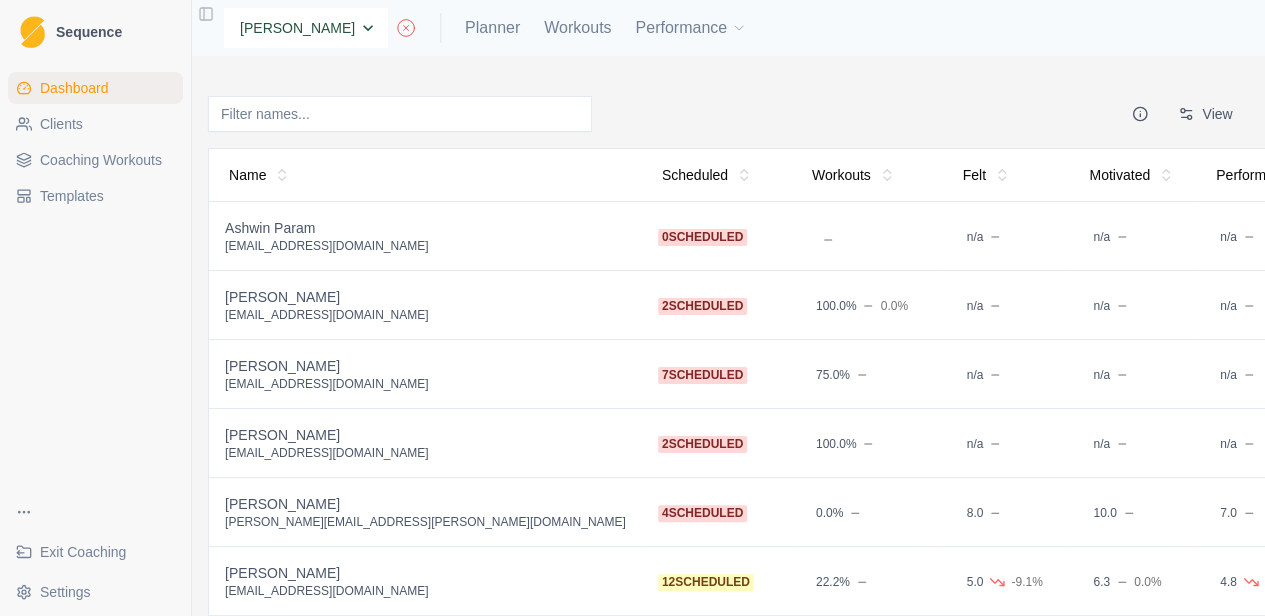 select on "abae0877-6164-4560-8fa5-2b9763780c18" 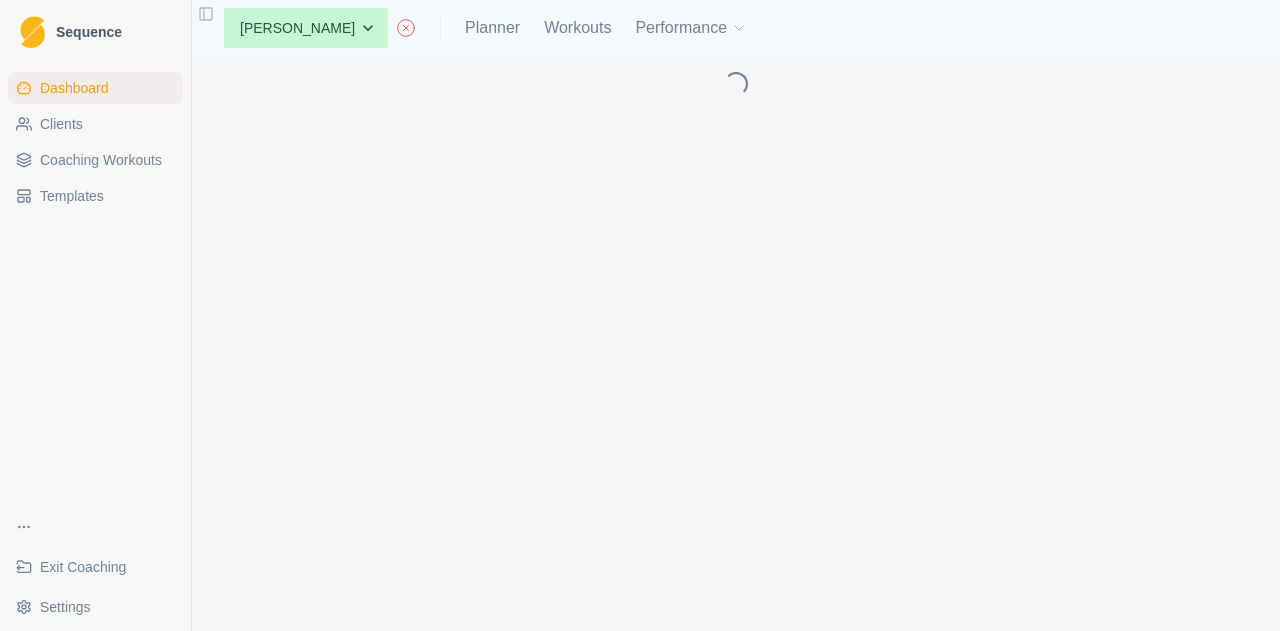 scroll, scrollTop: 0, scrollLeft: 0, axis: both 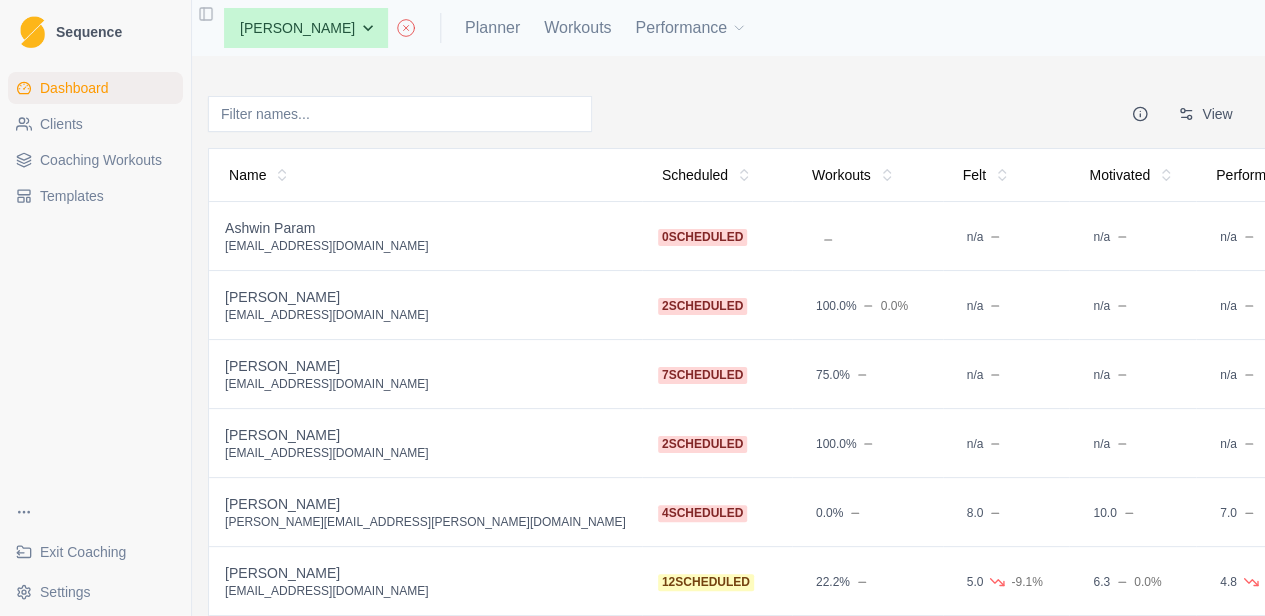 click on "None [PERSON_NAME] Param [PERSON_NAME] [PERSON_NAME] [PERSON_NAME] [PERSON_NAME] [PERSON_NAME] [PERSON_NAME] [PERSON_NAME] [PERSON_NAME] [PERSON_NAME] [PERSON_NAME] [PERSON_NAME] [PERSON_NAME] Planner Workouts Performance" at bounding box center [477, 28] 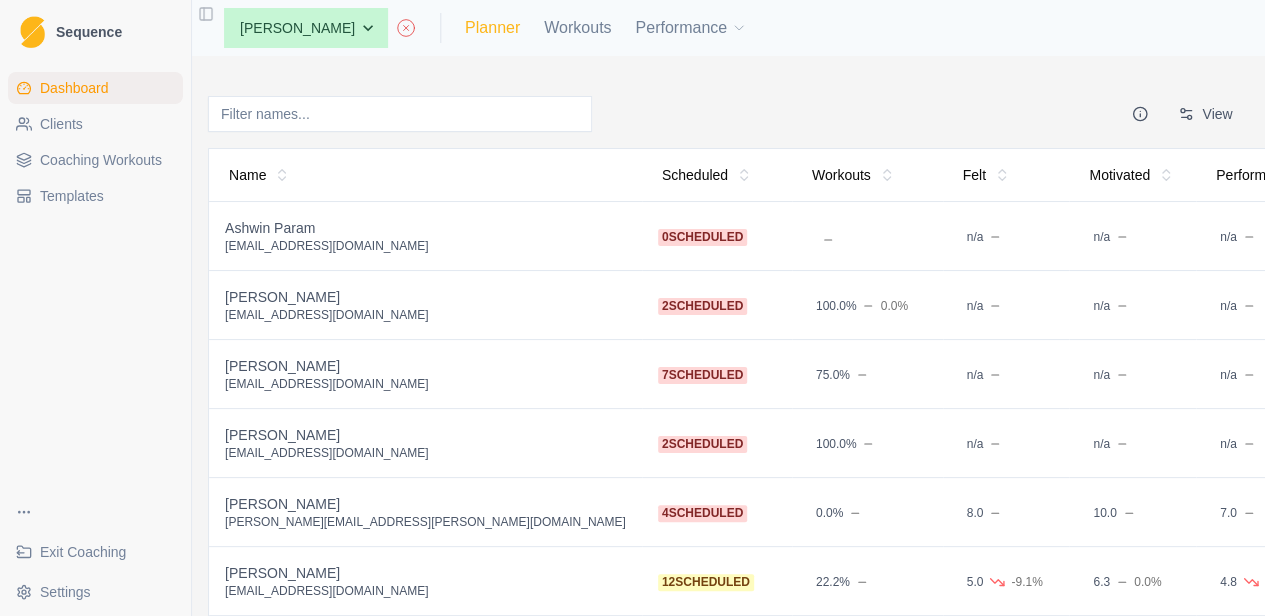 click on "Planner" at bounding box center [492, 28] 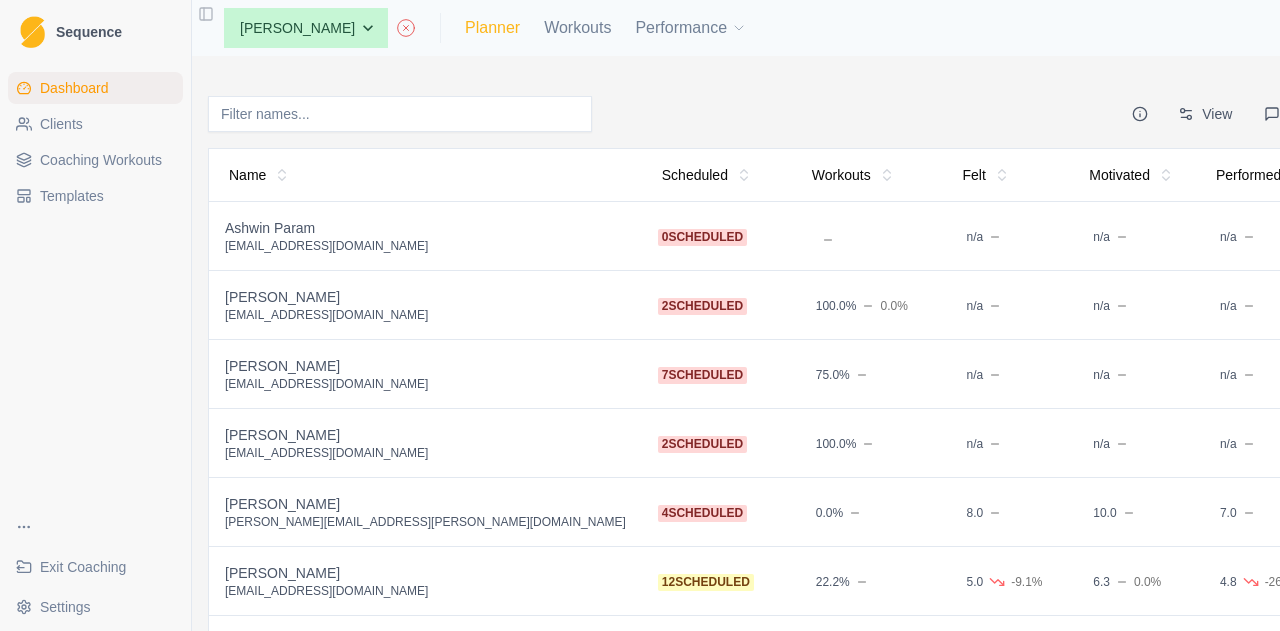 select on "month" 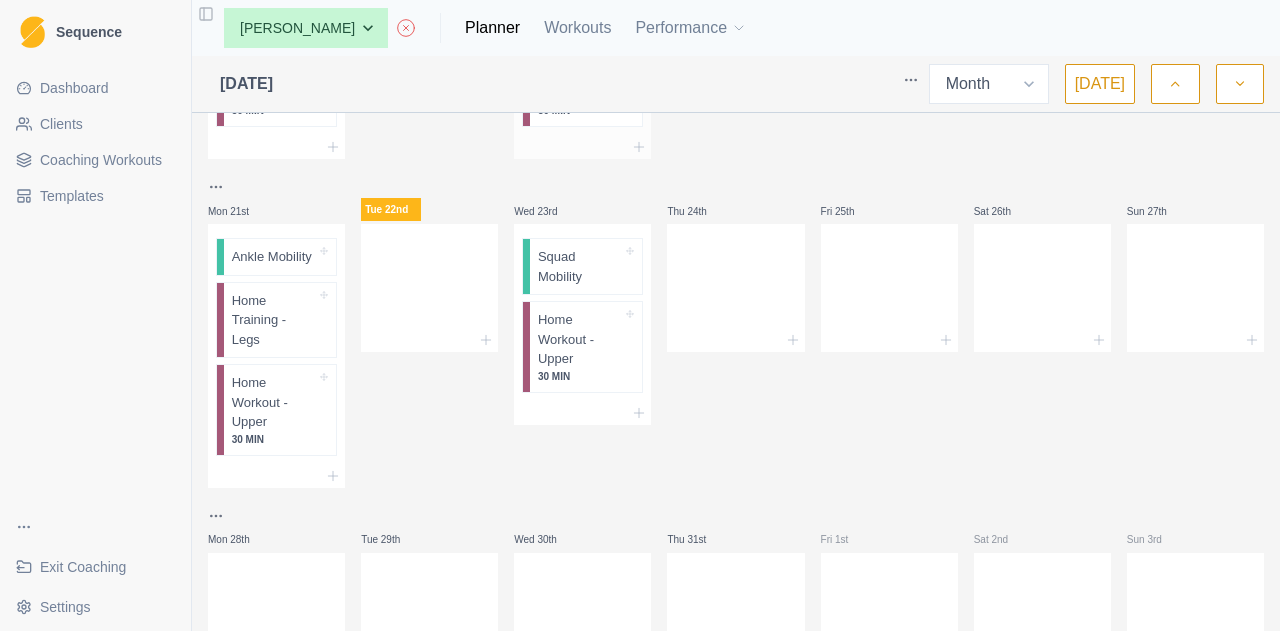 scroll, scrollTop: 990, scrollLeft: 0, axis: vertical 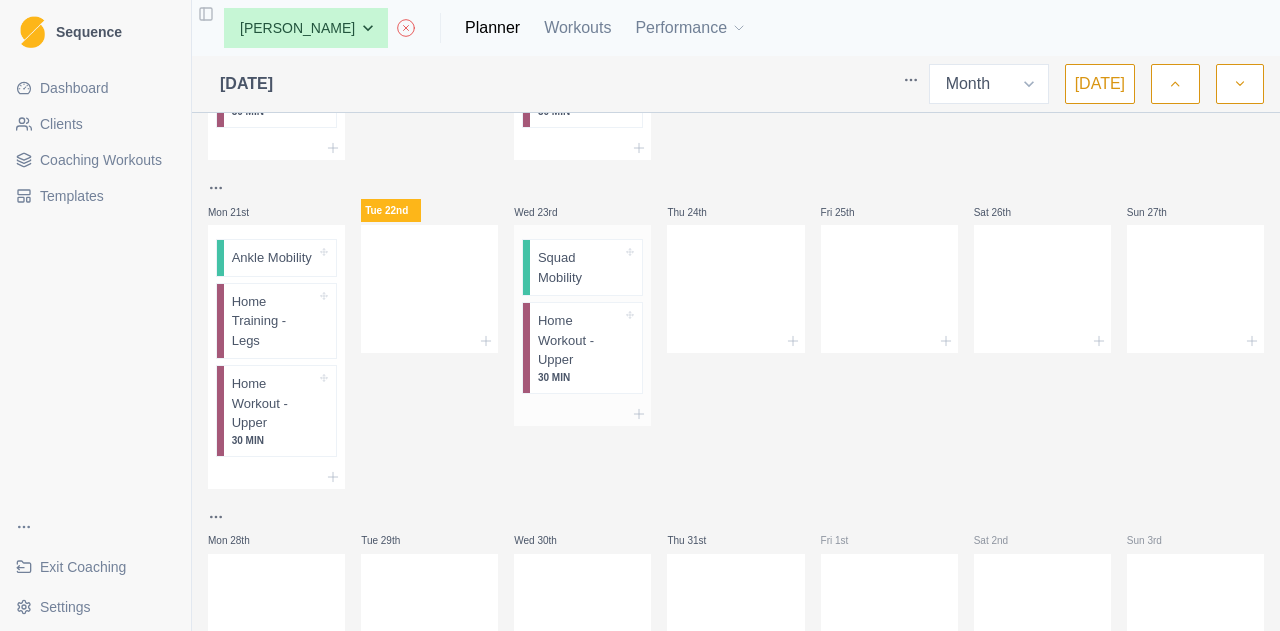 click on "Home Workout - Upper" at bounding box center [580, 340] 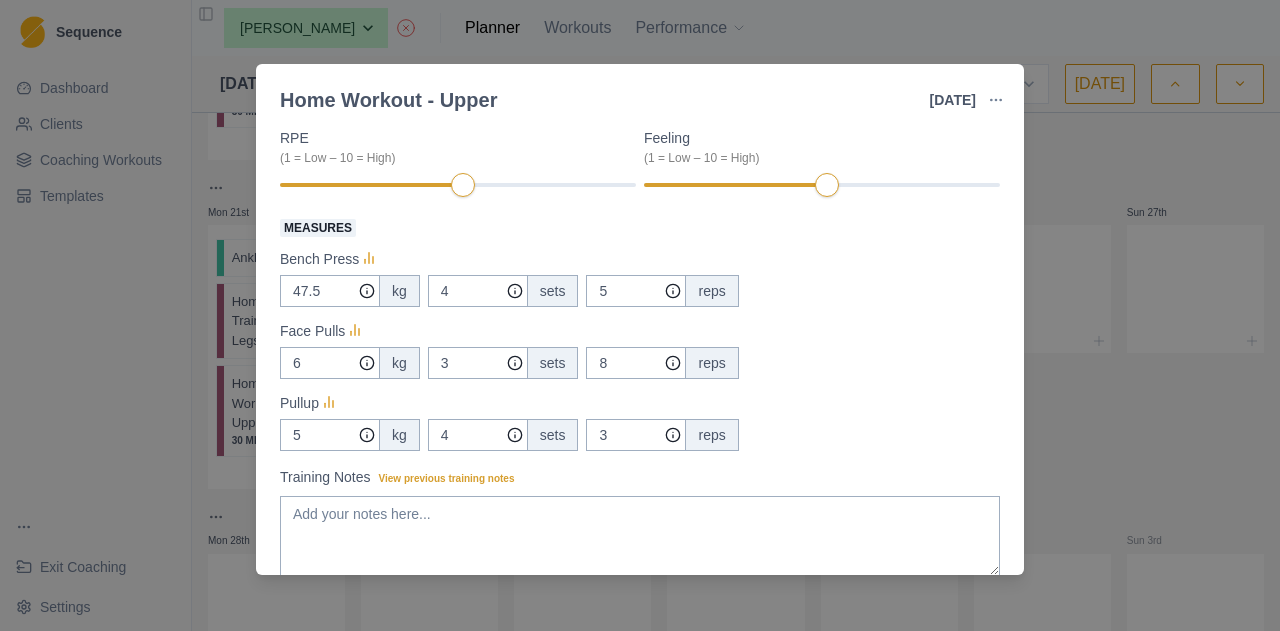 scroll, scrollTop: 200, scrollLeft: 0, axis: vertical 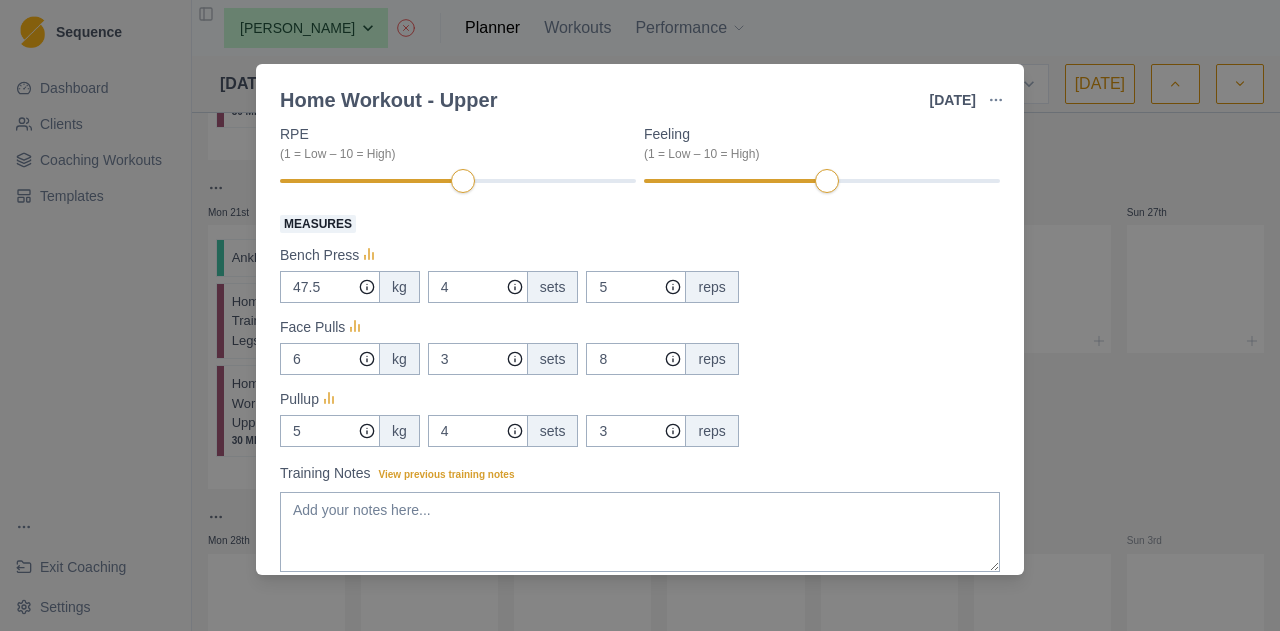 click on "Home Workout - Upper  [DATE] Link To Goal View Workout Metrics Edit Original Workout Reschedule Workout Remove From Schedule Conditioning Duration:  30 MIN 4 Sets
Bench Press & Pull Ups View workout details Actual Workout Duration 30 minutes RPE (1 = Low – 10 = High) Feeling (1 = Low – 10 = High) Measures Bench Press 47.5 kg 4 sets 5 reps Face Pulls 6 kg 3 sets 8 reps Pullup  5 kg 4 sets 3 reps Training Notes View previous training notes Mark as Incomplete Complete Workout" at bounding box center [640, 315] 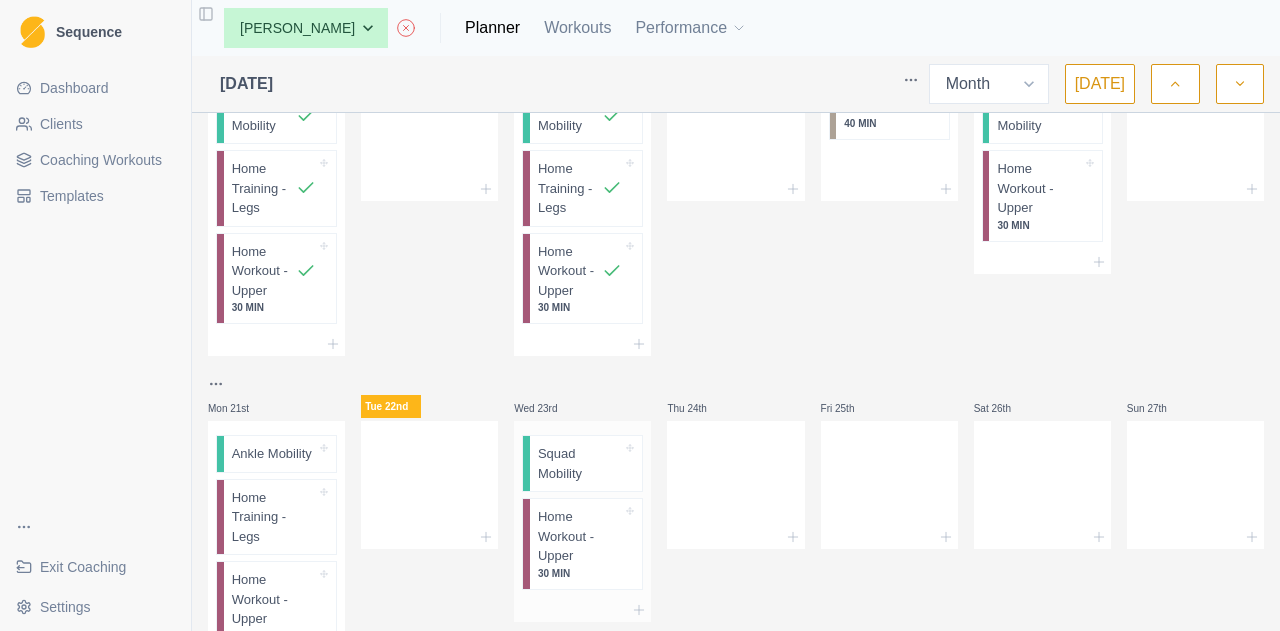 scroll, scrollTop: 989, scrollLeft: 0, axis: vertical 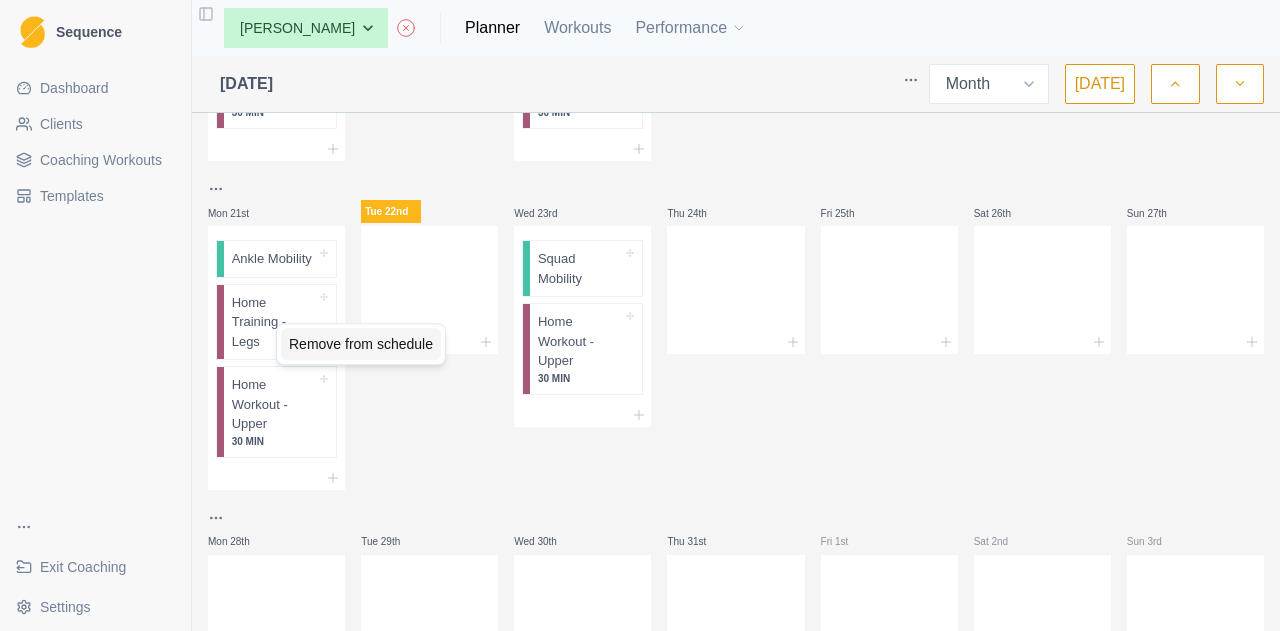 click on "Remove from schedule" at bounding box center [361, 344] 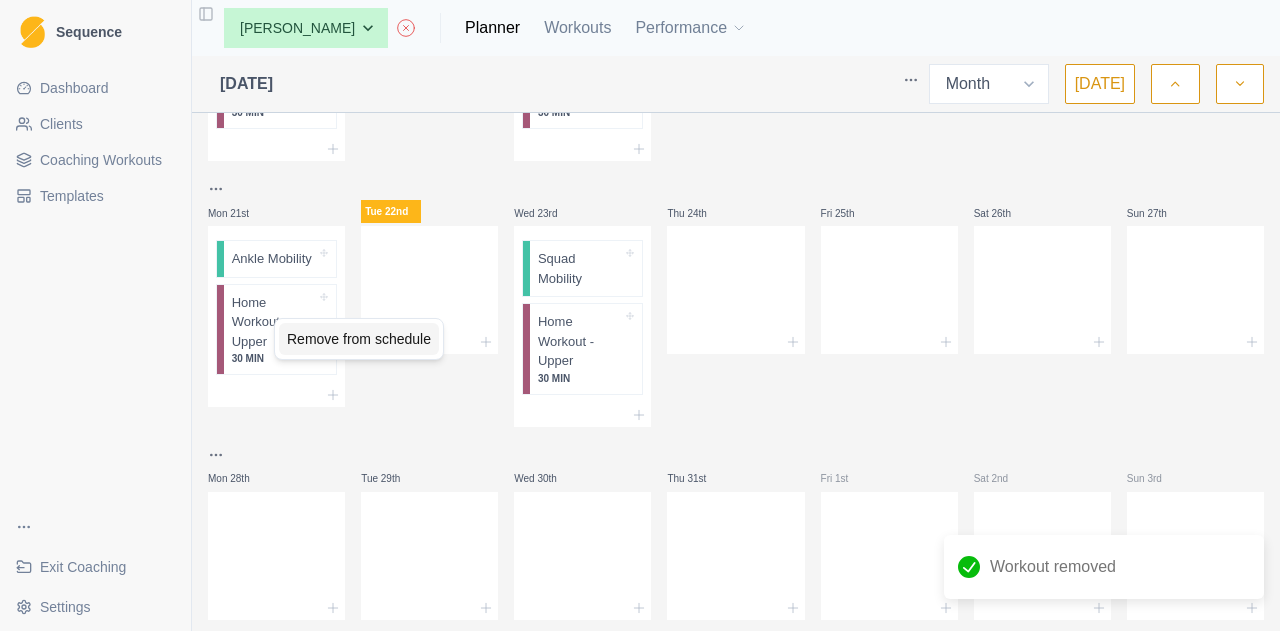 click on "Remove from schedule" at bounding box center (359, 339) 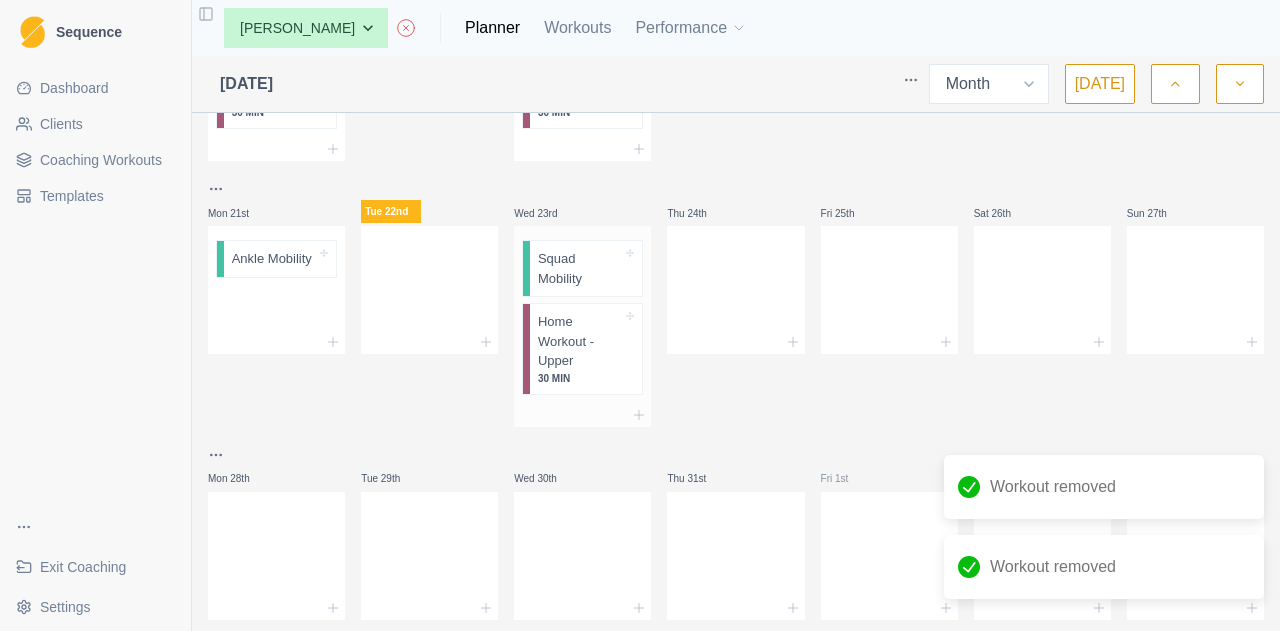 click on "Home Workout - Upper" at bounding box center [580, 341] 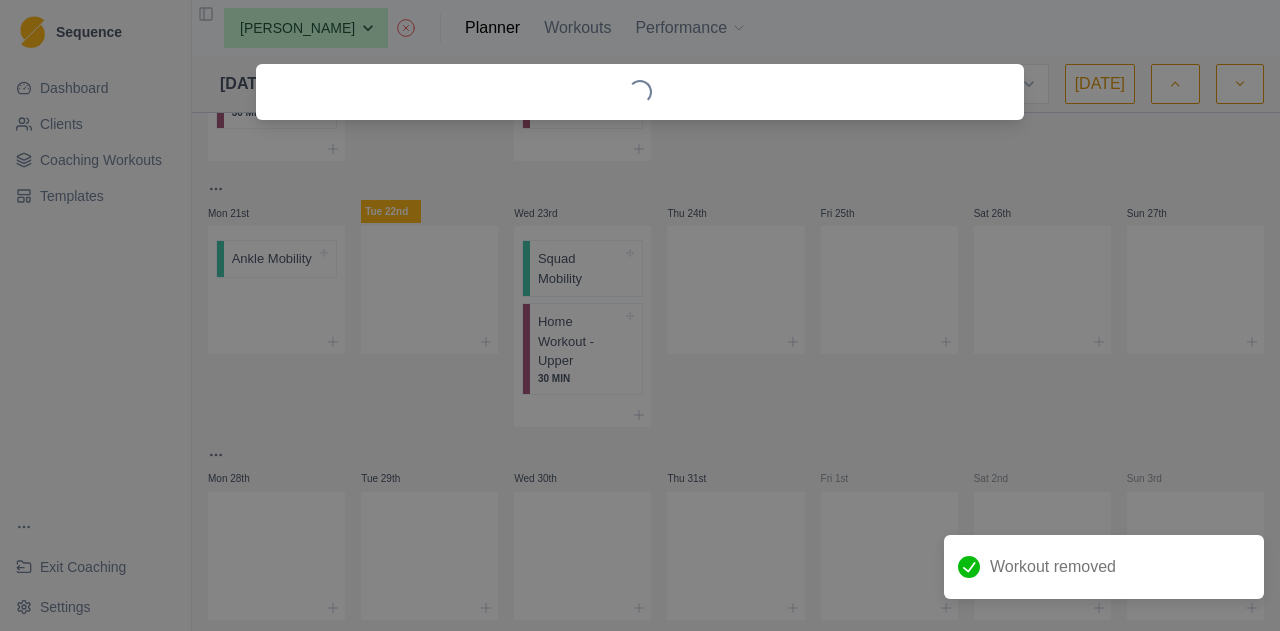 click on "Loading..." at bounding box center (640, 315) 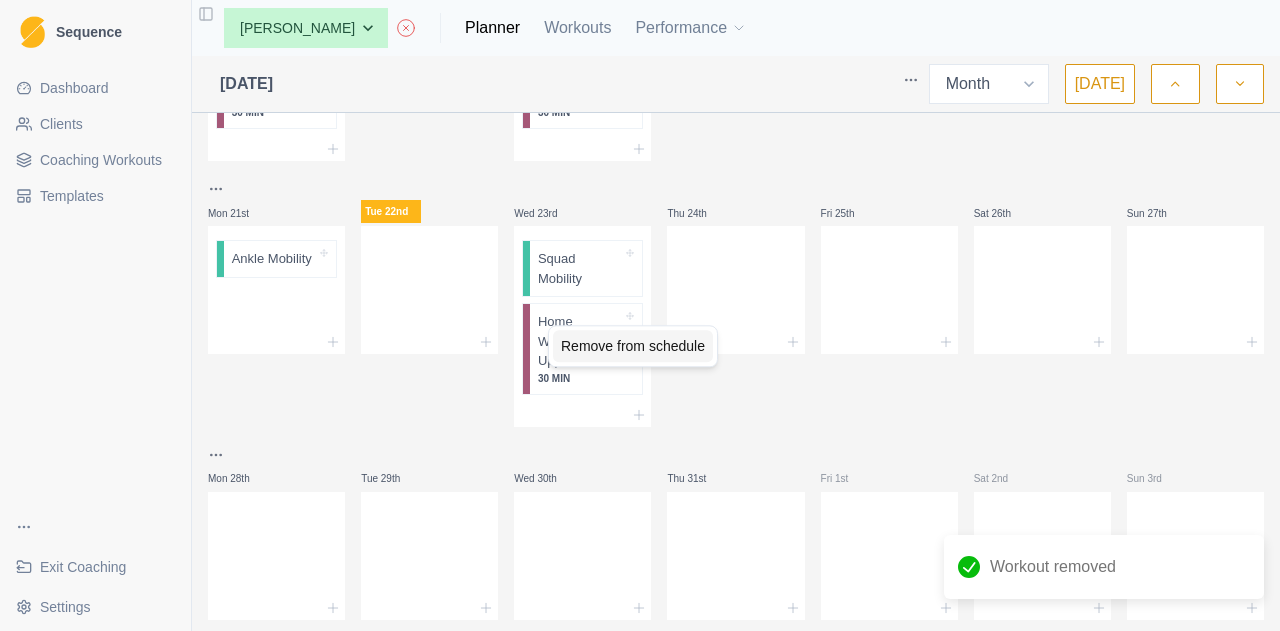 click on "Remove from schedule" at bounding box center (633, 346) 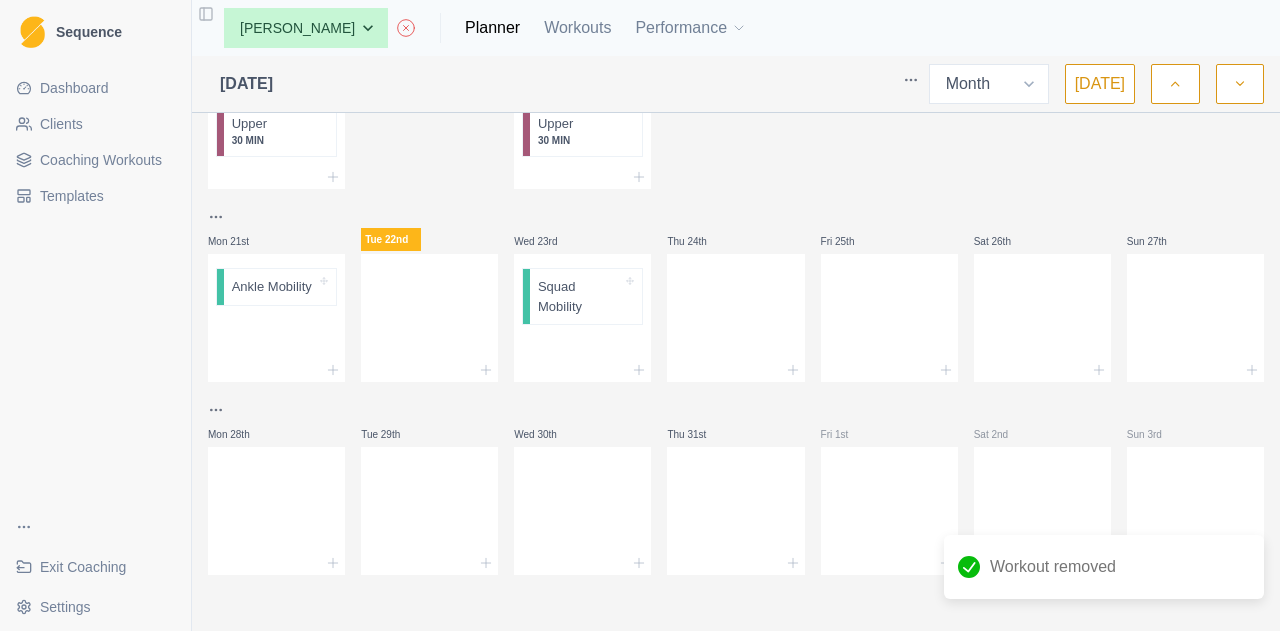 scroll, scrollTop: 954, scrollLeft: 0, axis: vertical 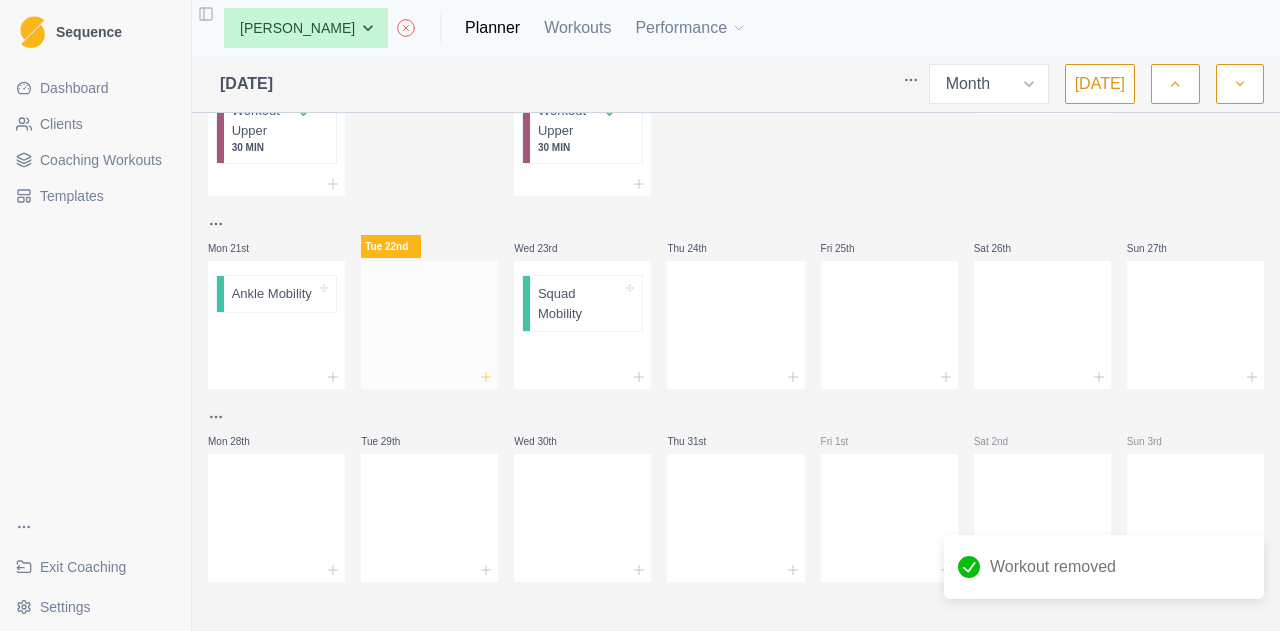 click 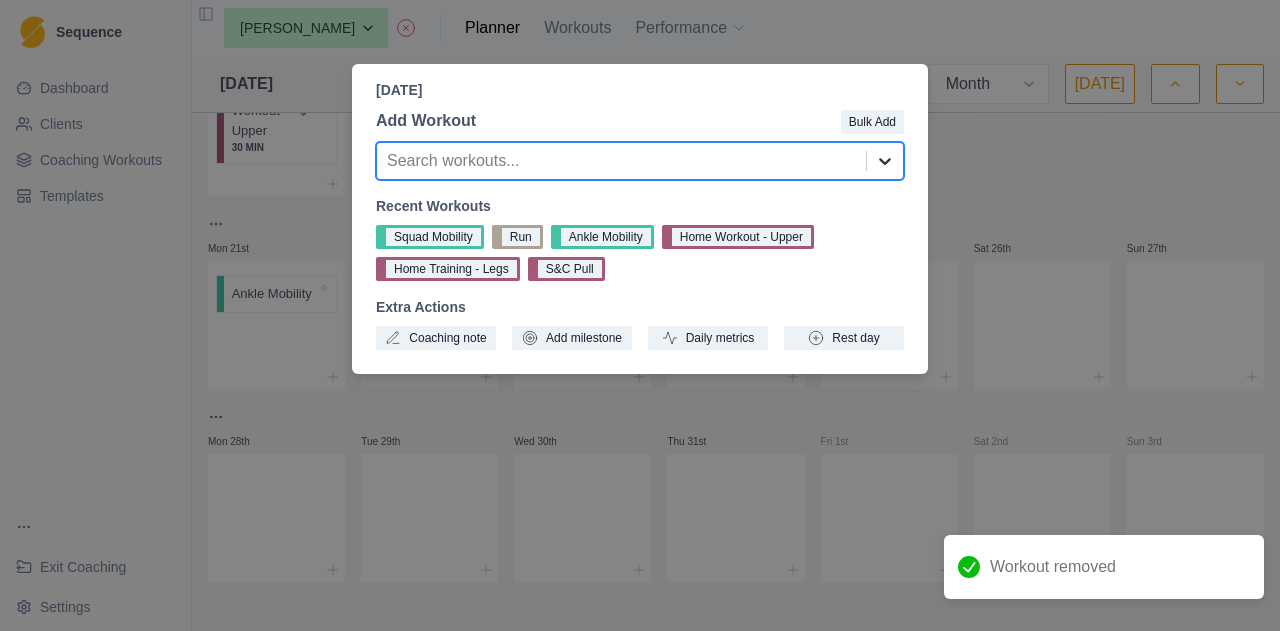 click 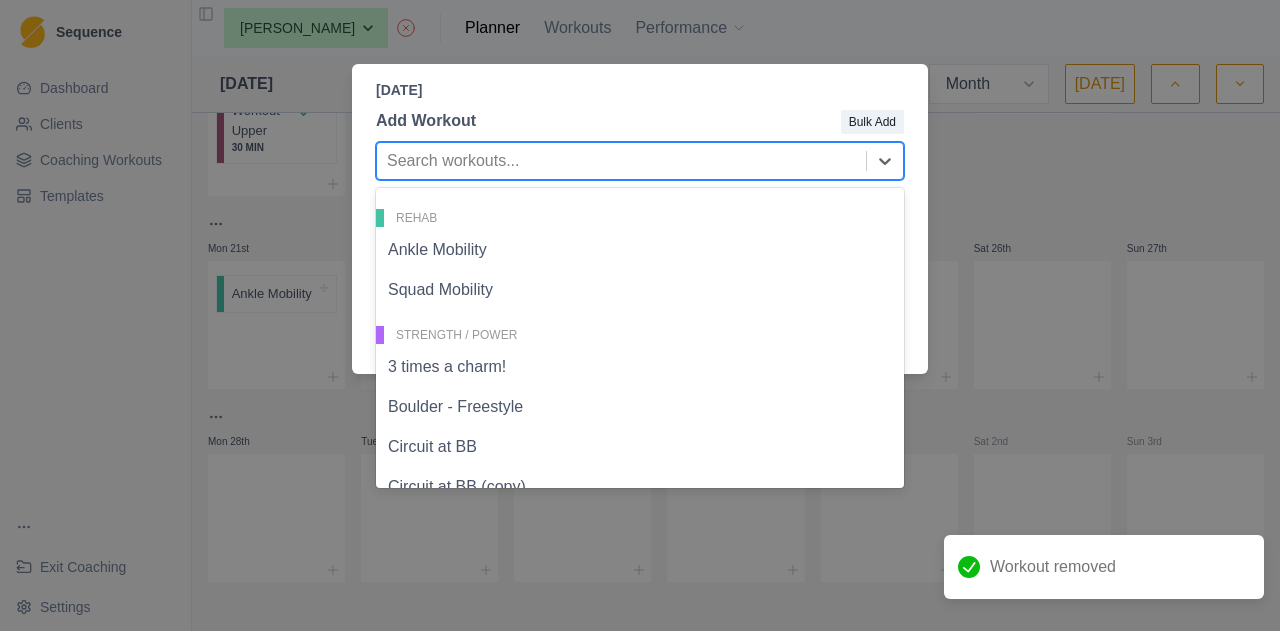 scroll, scrollTop: 1330, scrollLeft: 0, axis: vertical 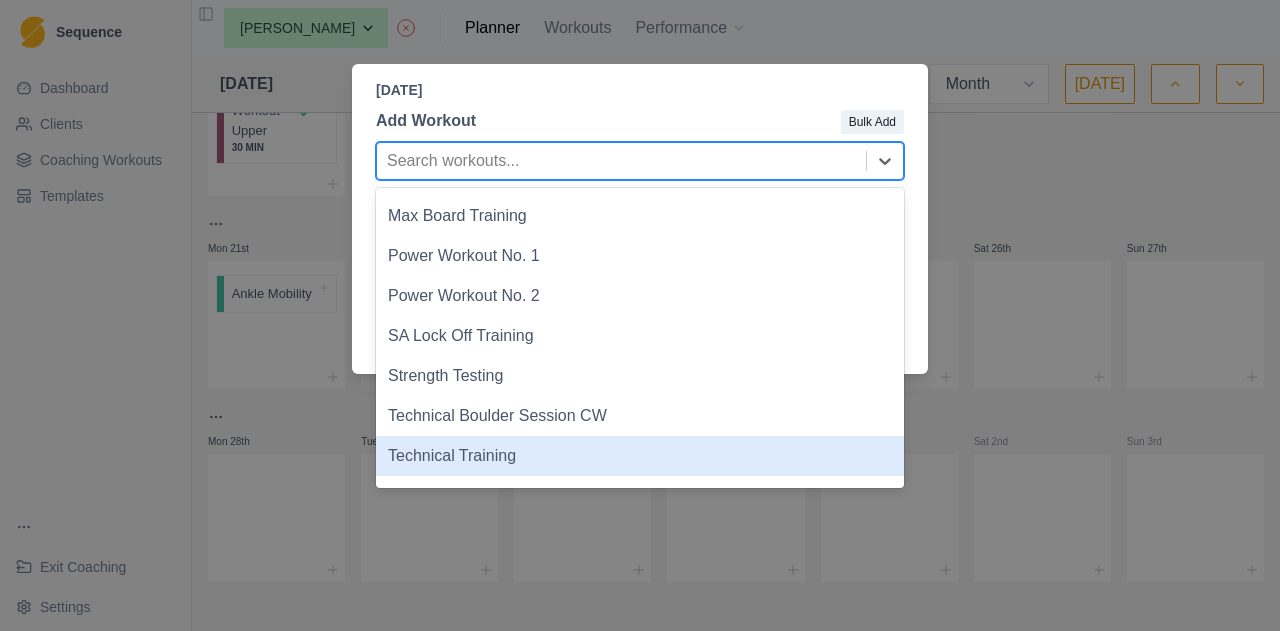 click on "Technical Training" at bounding box center [640, 456] 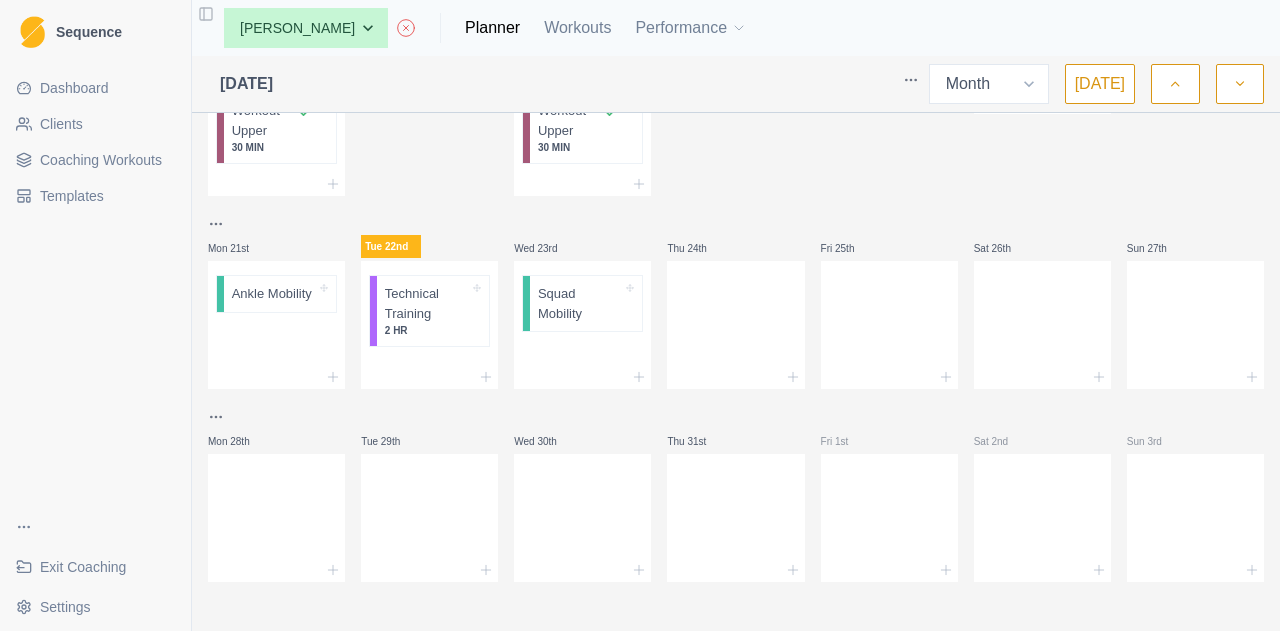 click 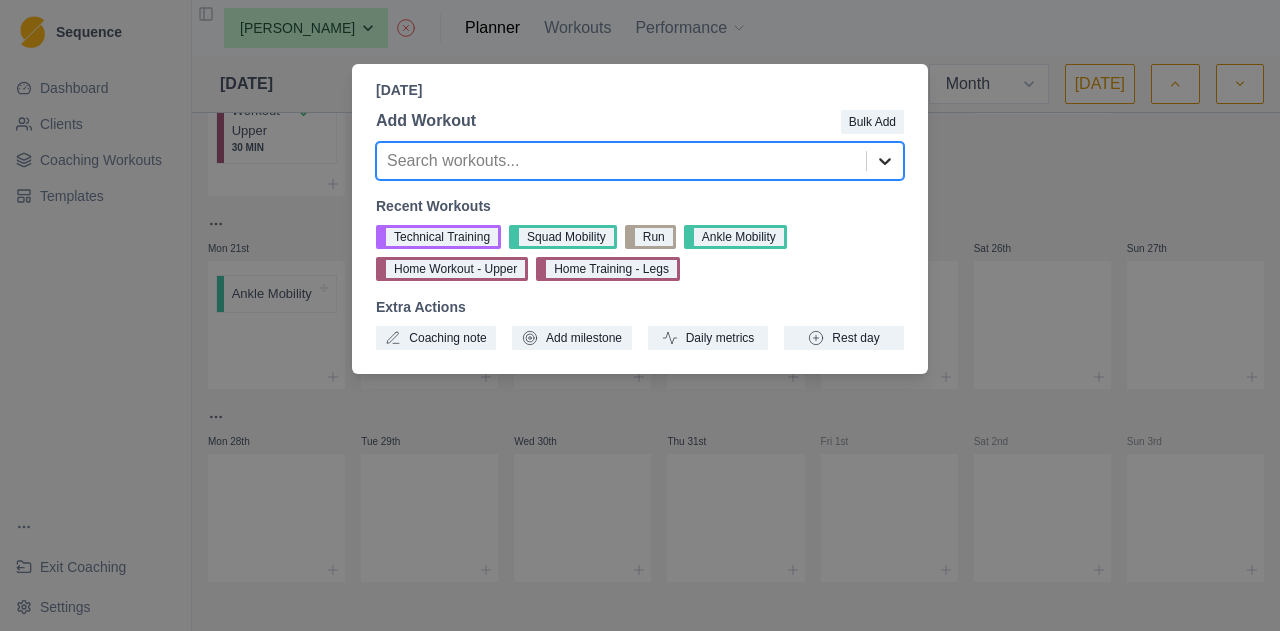 click 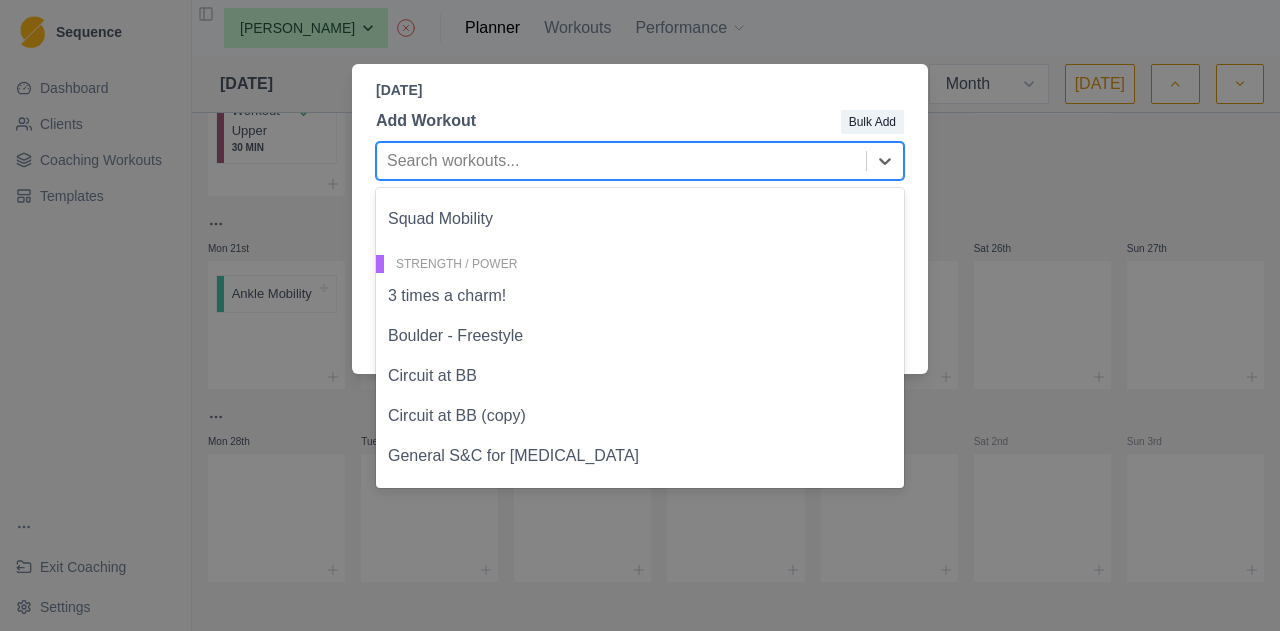 scroll, scrollTop: 1051, scrollLeft: 0, axis: vertical 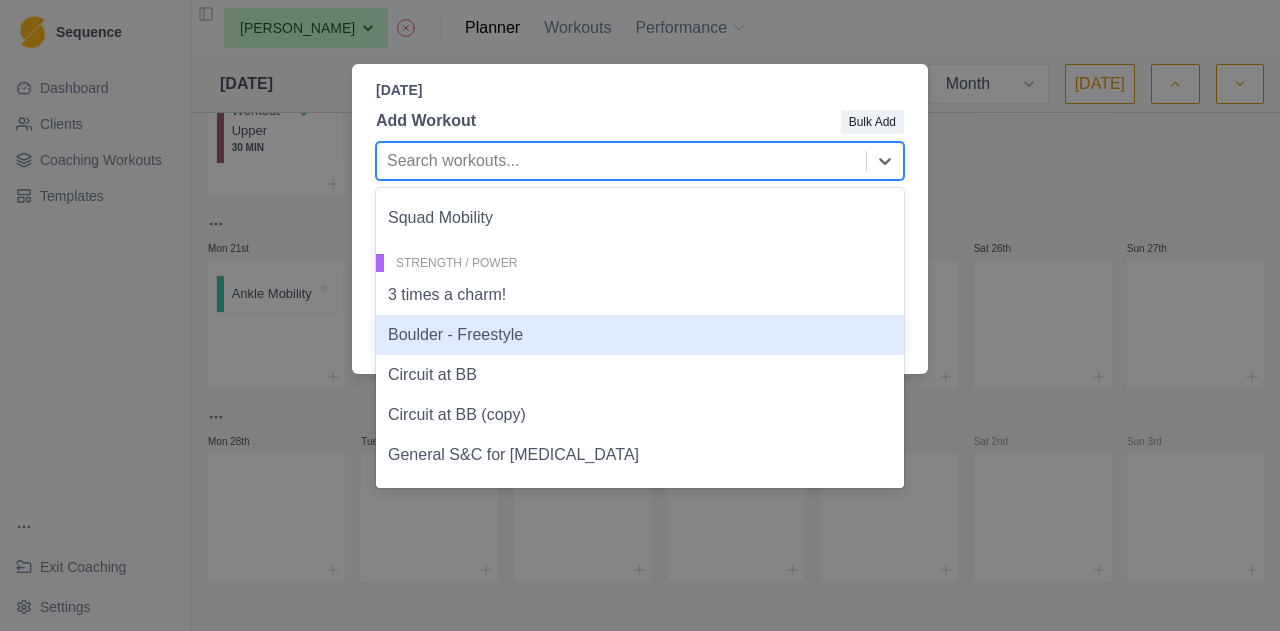 click on "Boulder - Freestyle" at bounding box center (640, 335) 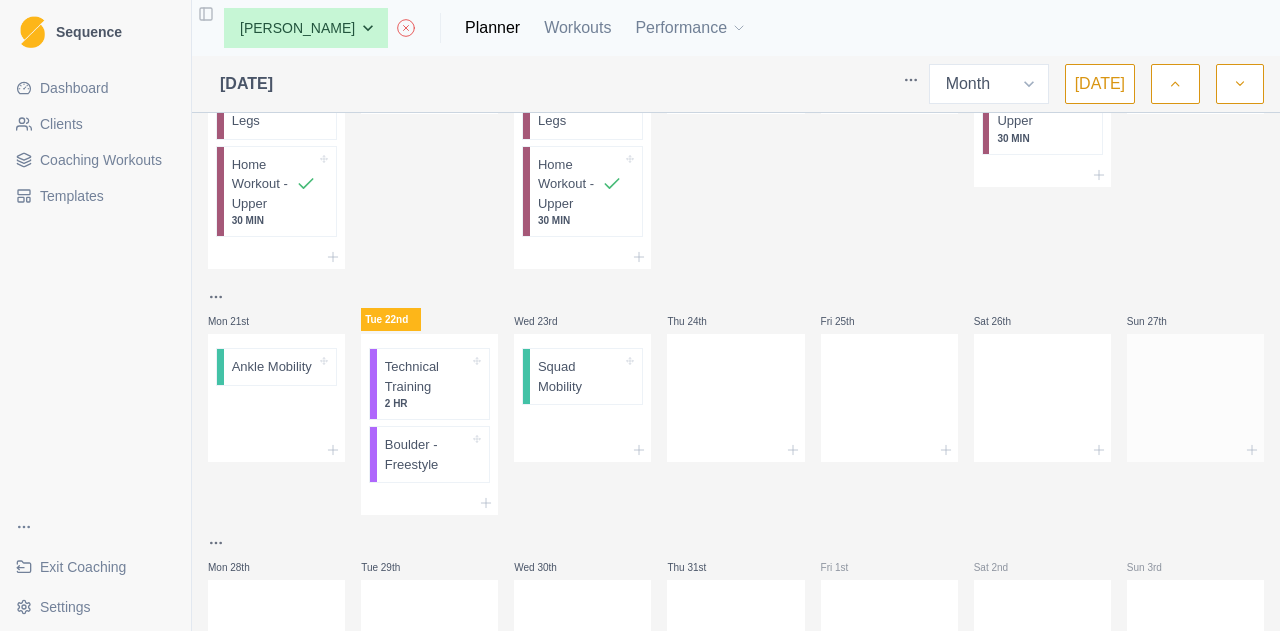 scroll, scrollTop: 882, scrollLeft: 0, axis: vertical 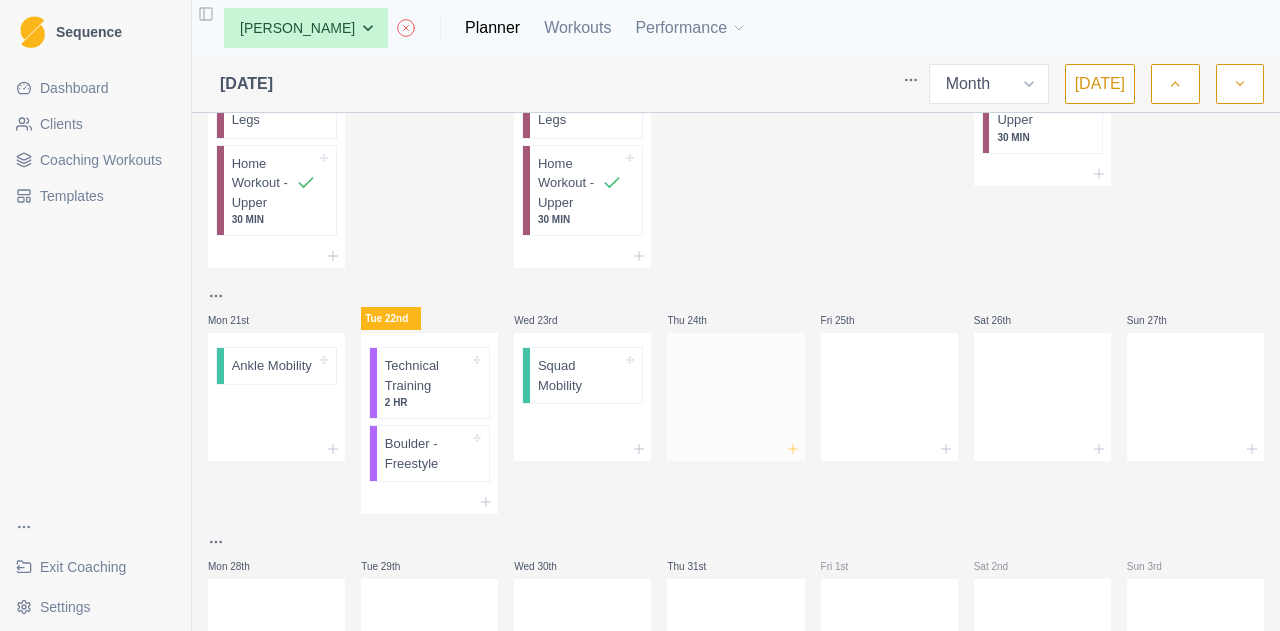 click 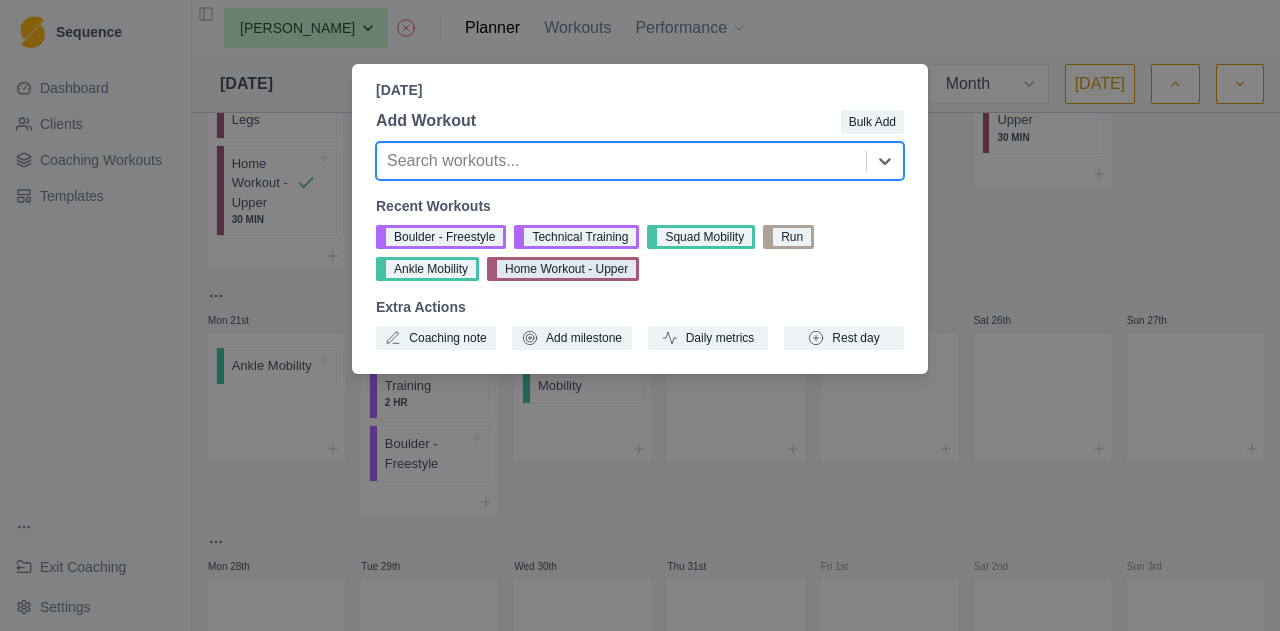 click on "Home Workout - Upper" at bounding box center [563, 269] 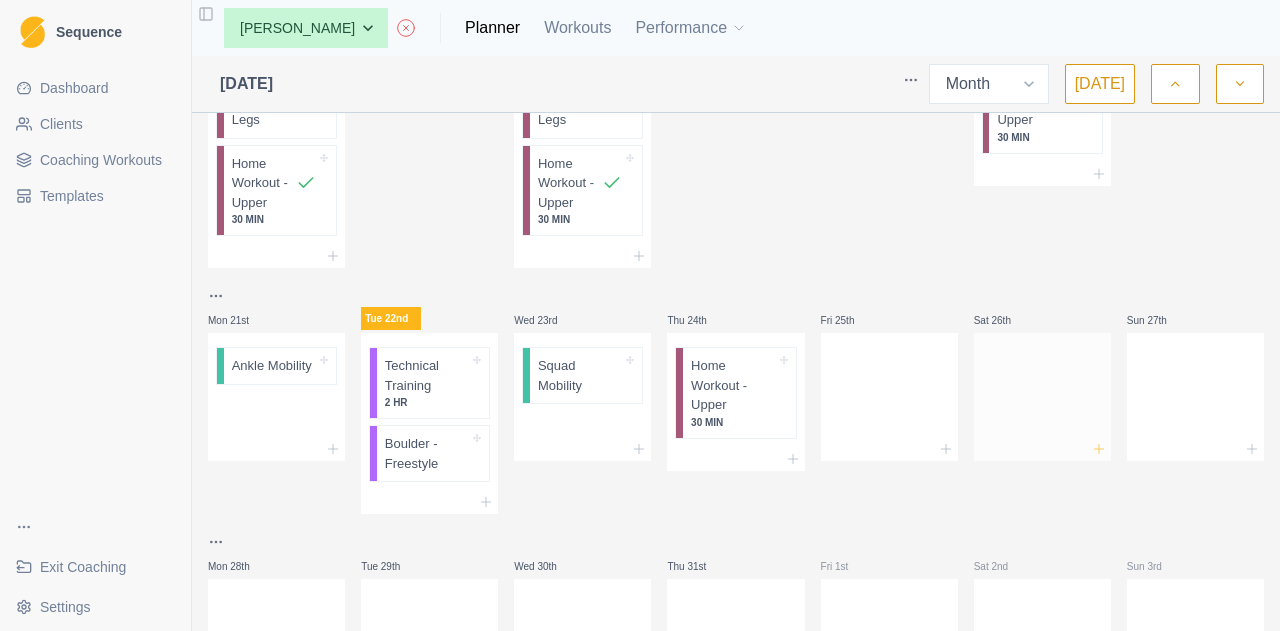 click 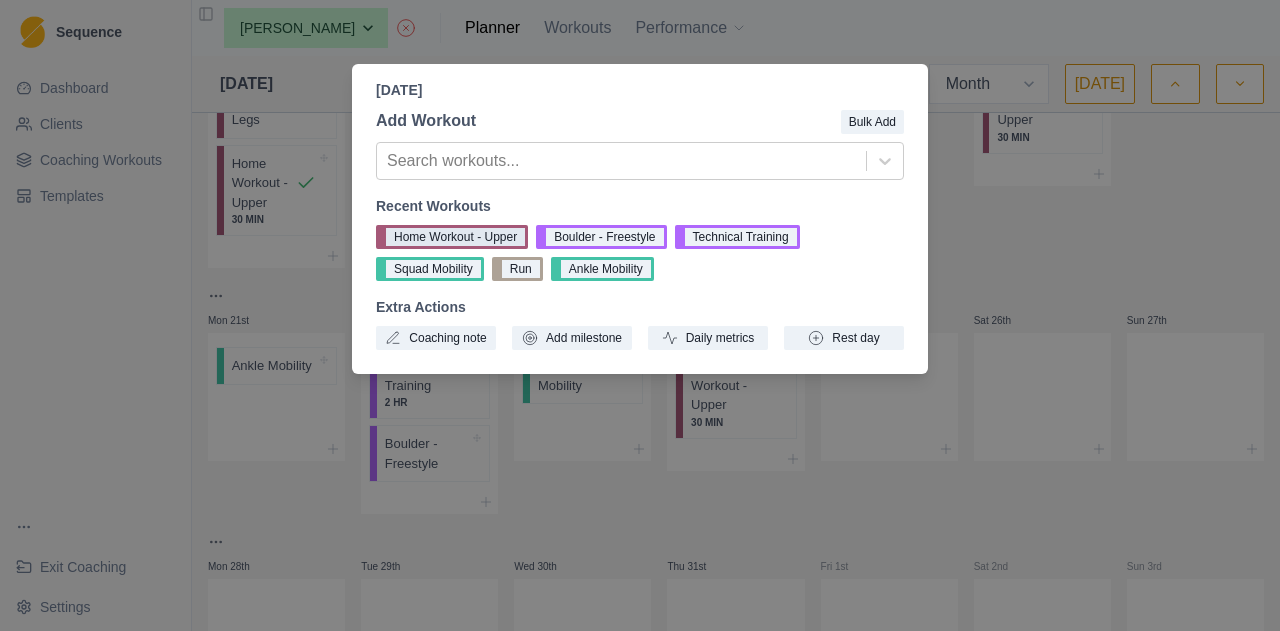click on "Home Workout - Upper" at bounding box center [452, 237] 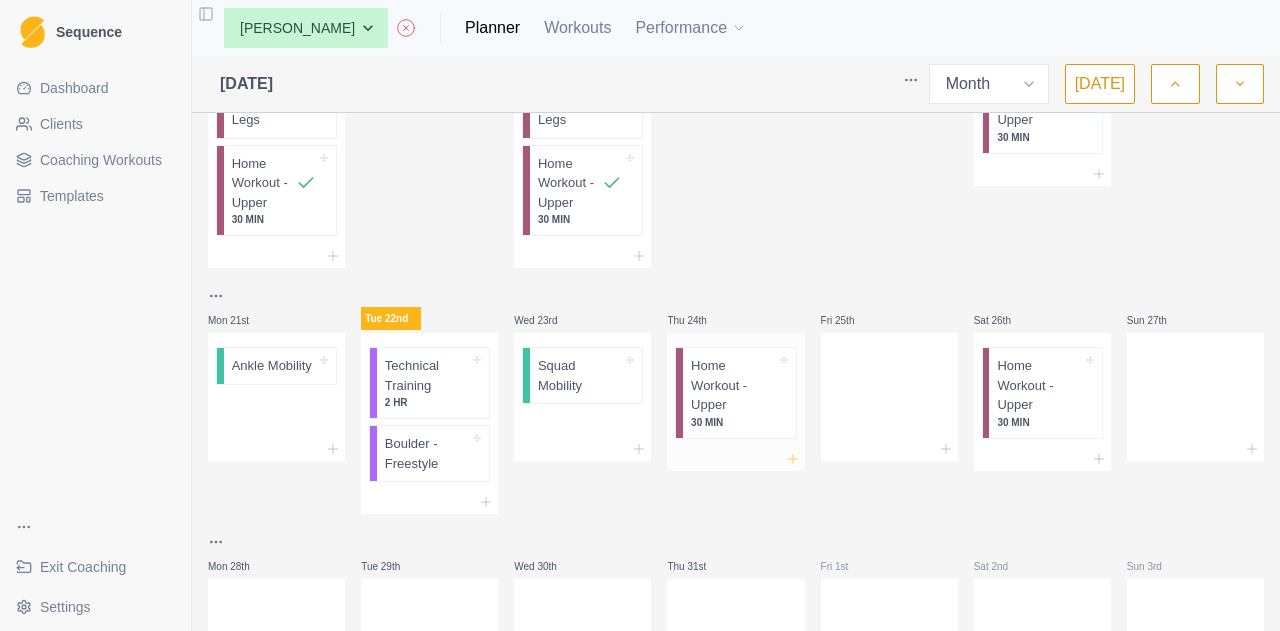 click 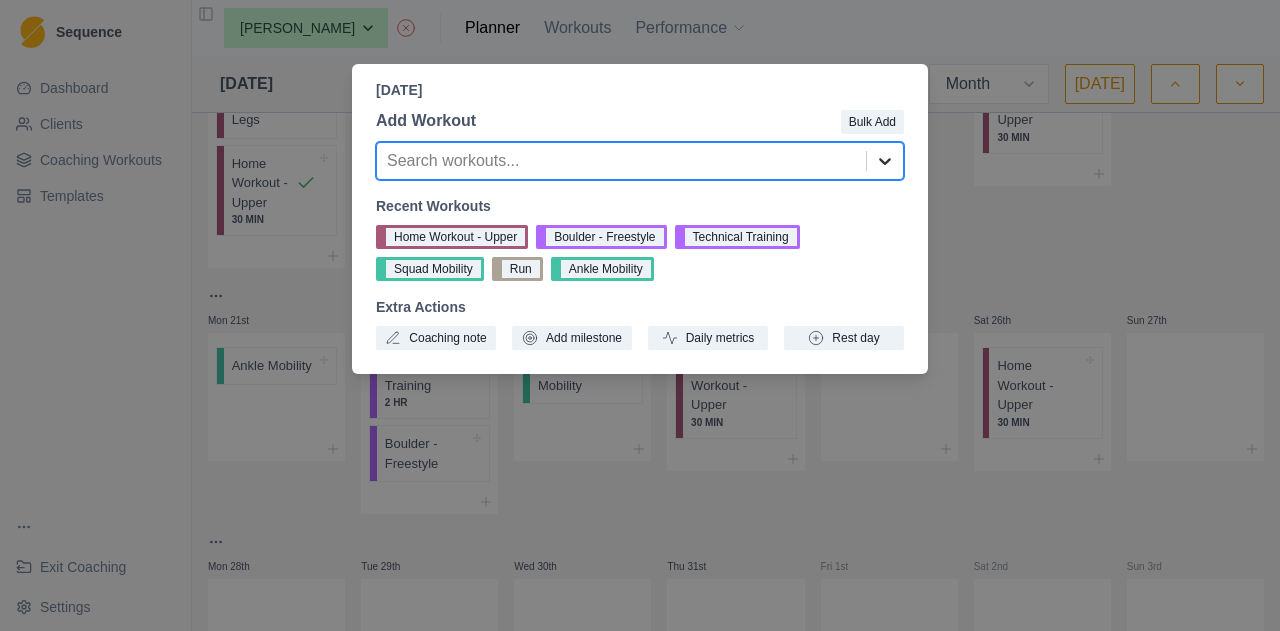 click 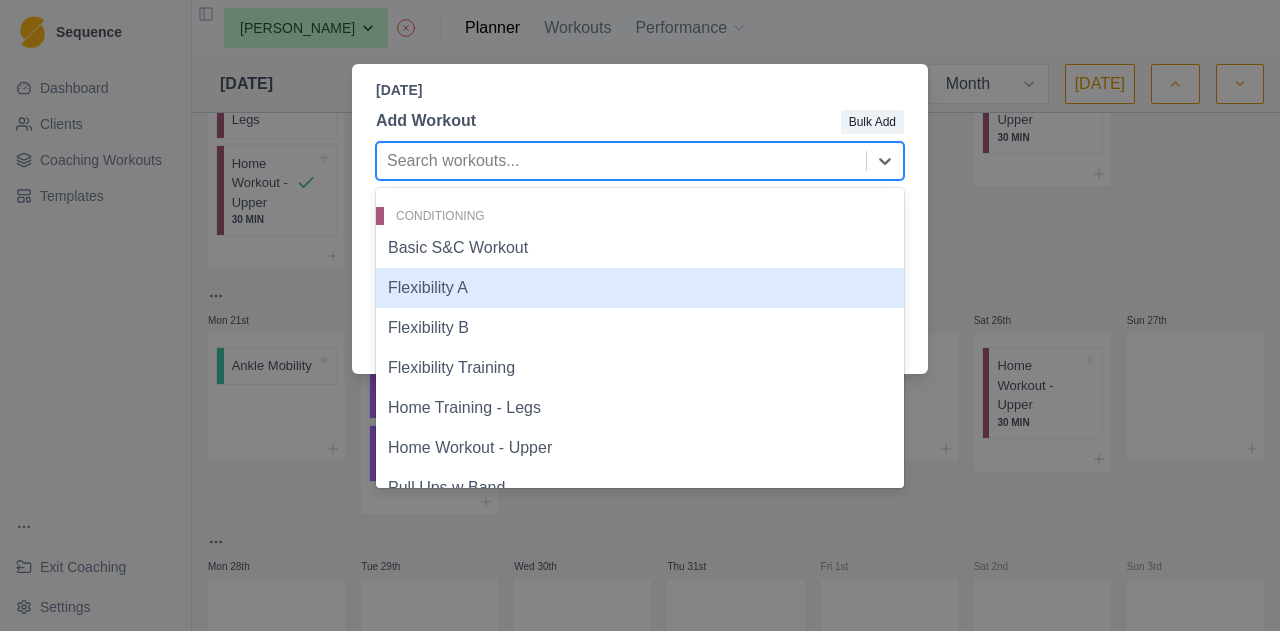scroll, scrollTop: 195, scrollLeft: 0, axis: vertical 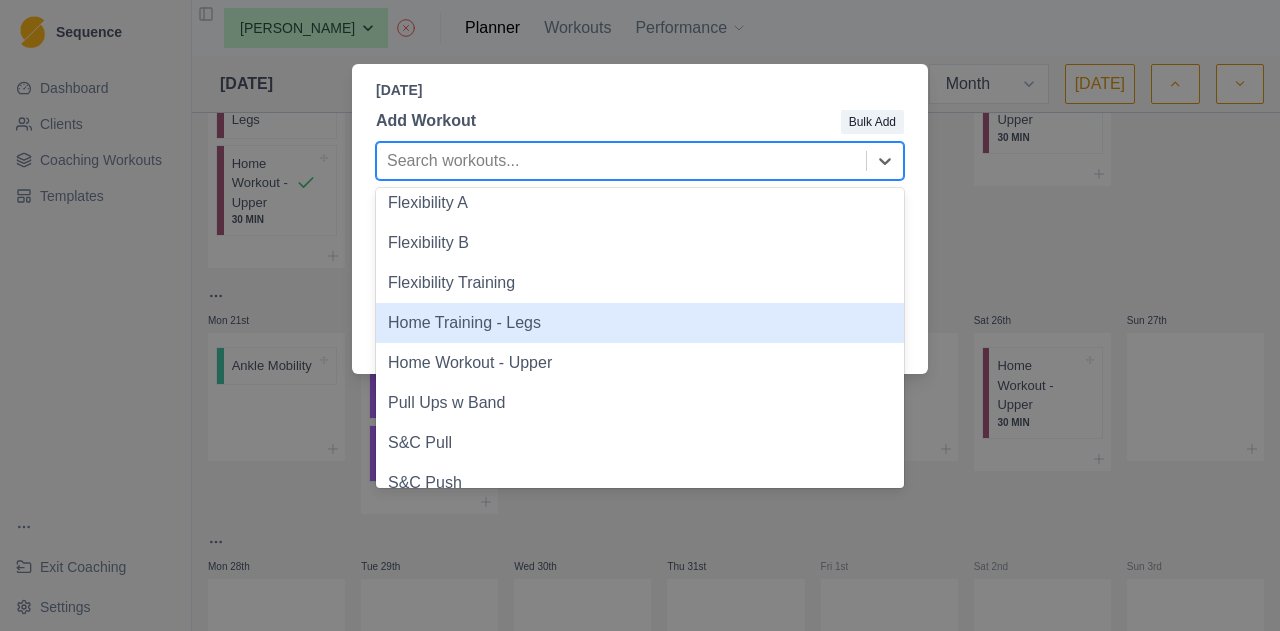 click on "Home Training - Legs" at bounding box center [640, 323] 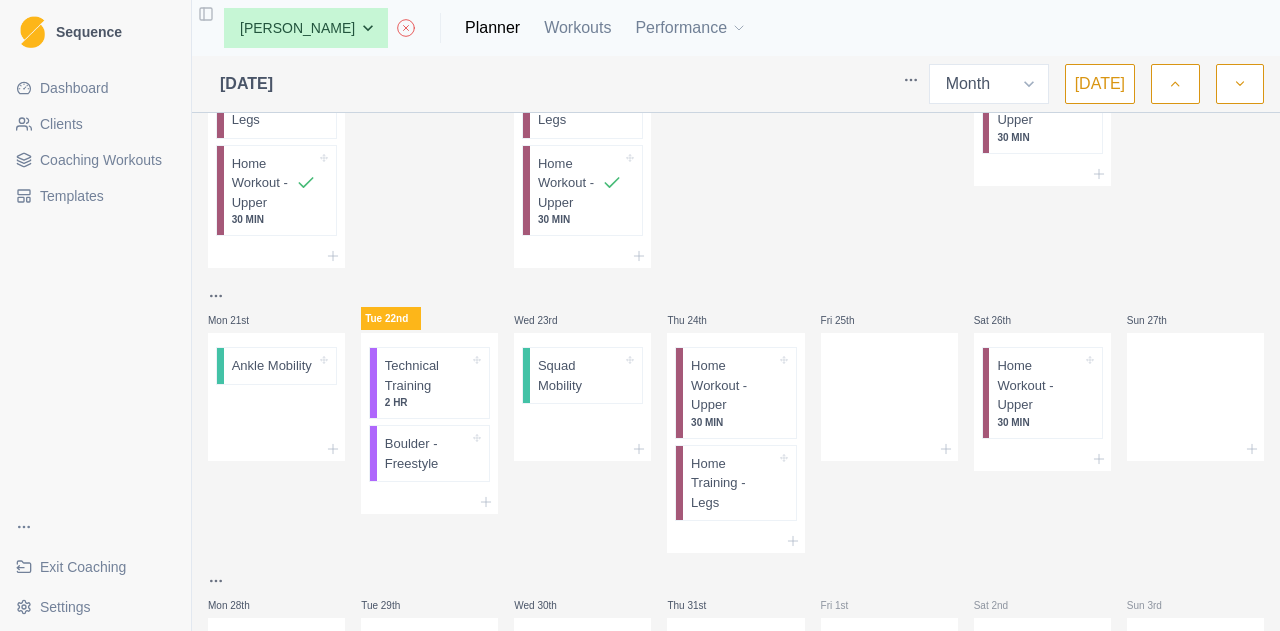 click 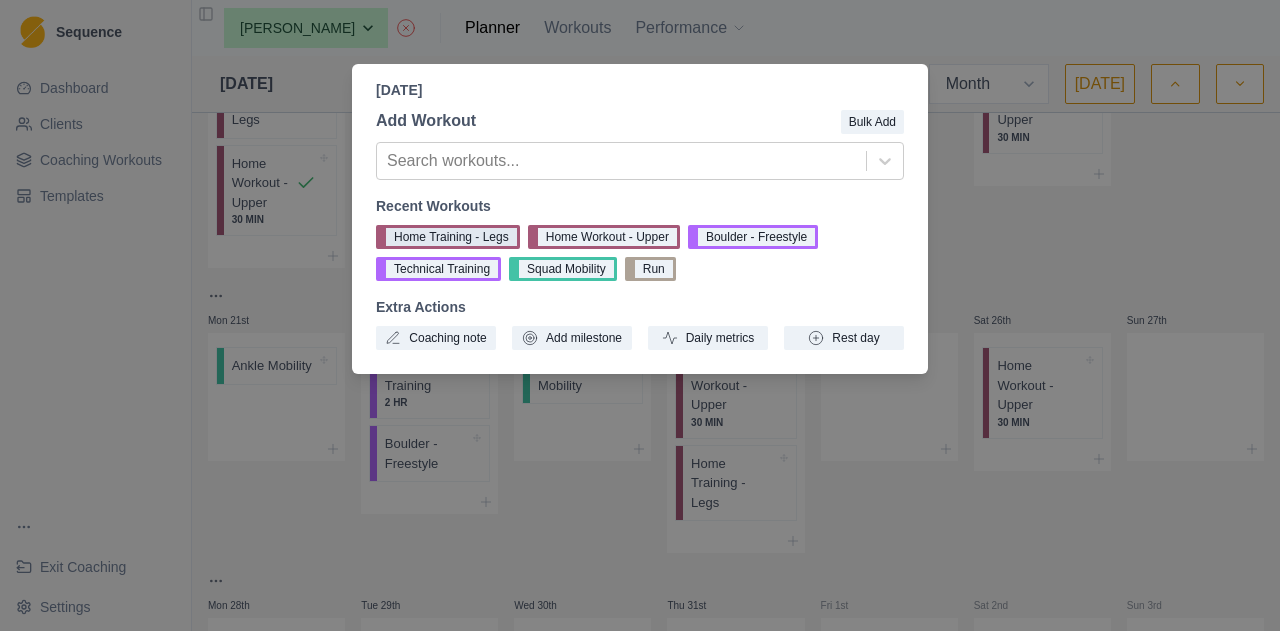 click on "Home Training - Legs" at bounding box center (448, 237) 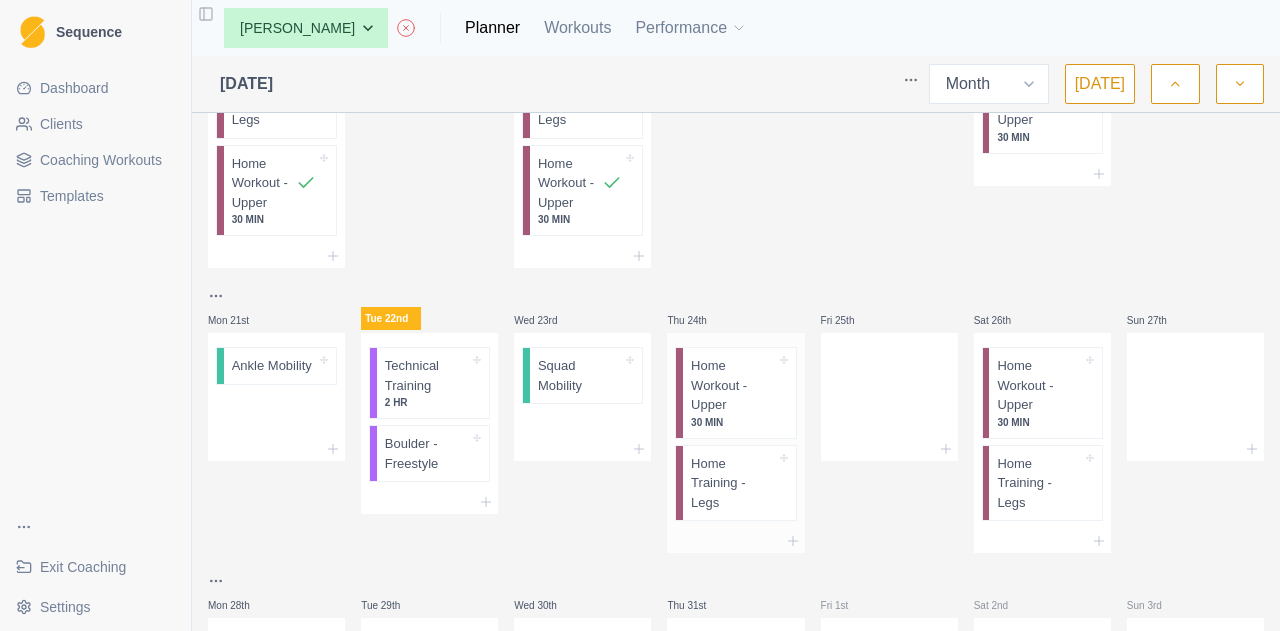 scroll, scrollTop: 990, scrollLeft: 0, axis: vertical 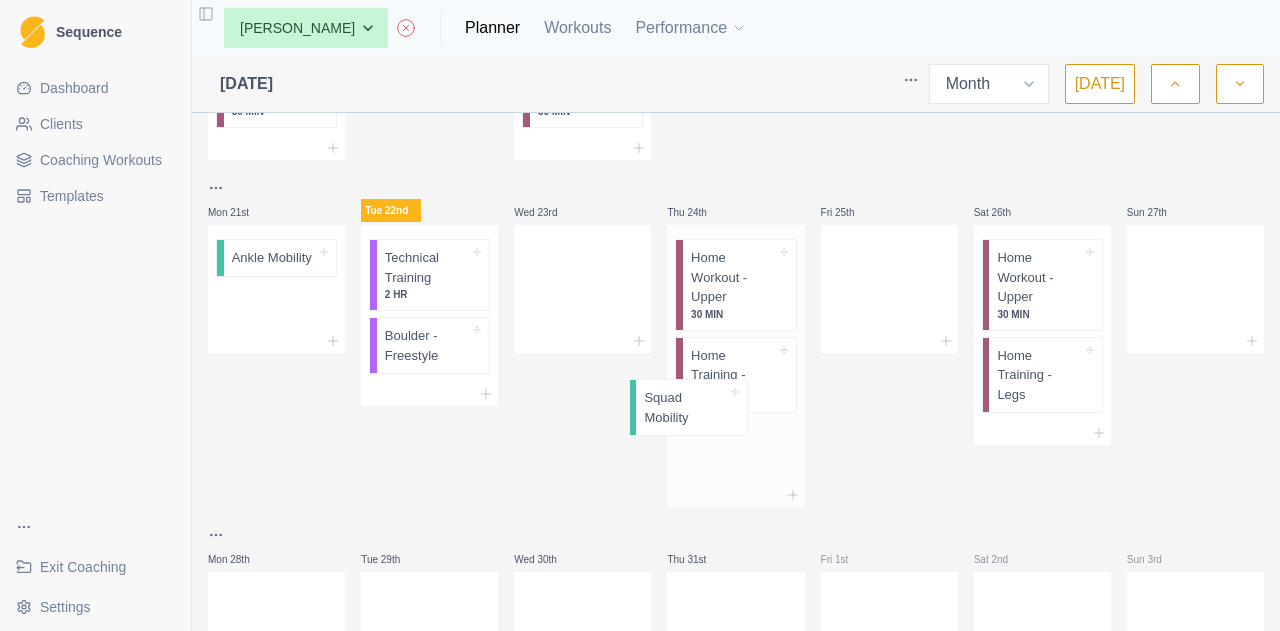 drag, startPoint x: 563, startPoint y: 266, endPoint x: 733, endPoint y: 433, distance: 238.30443 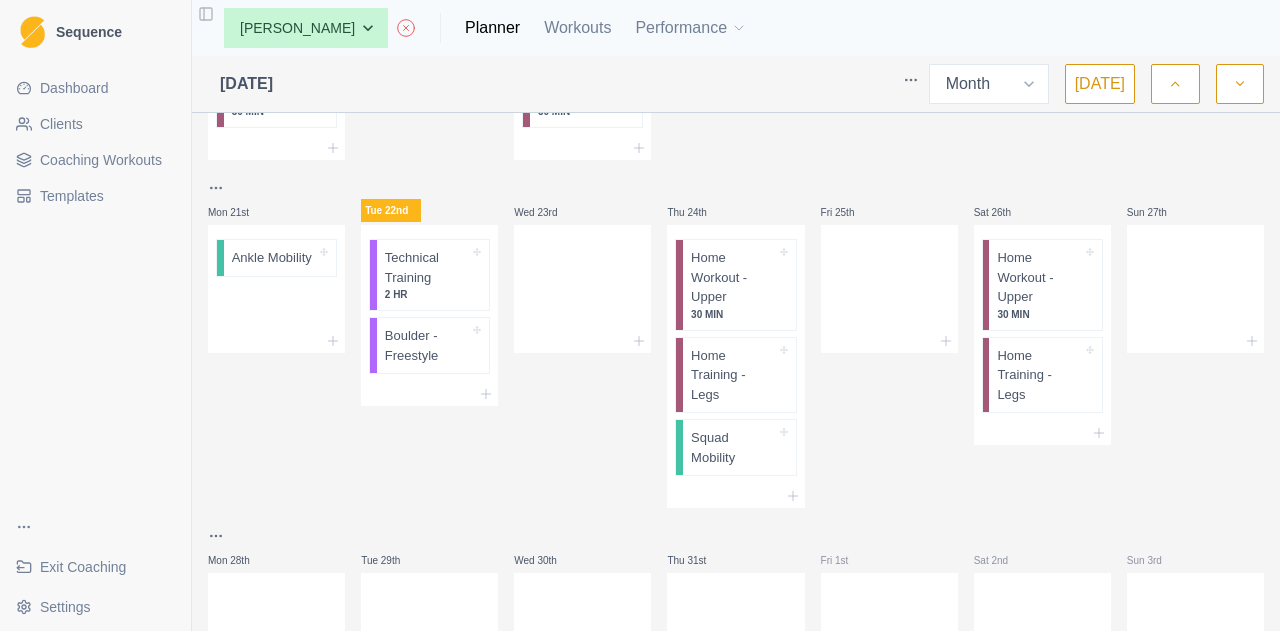 scroll, scrollTop: 1108, scrollLeft: 0, axis: vertical 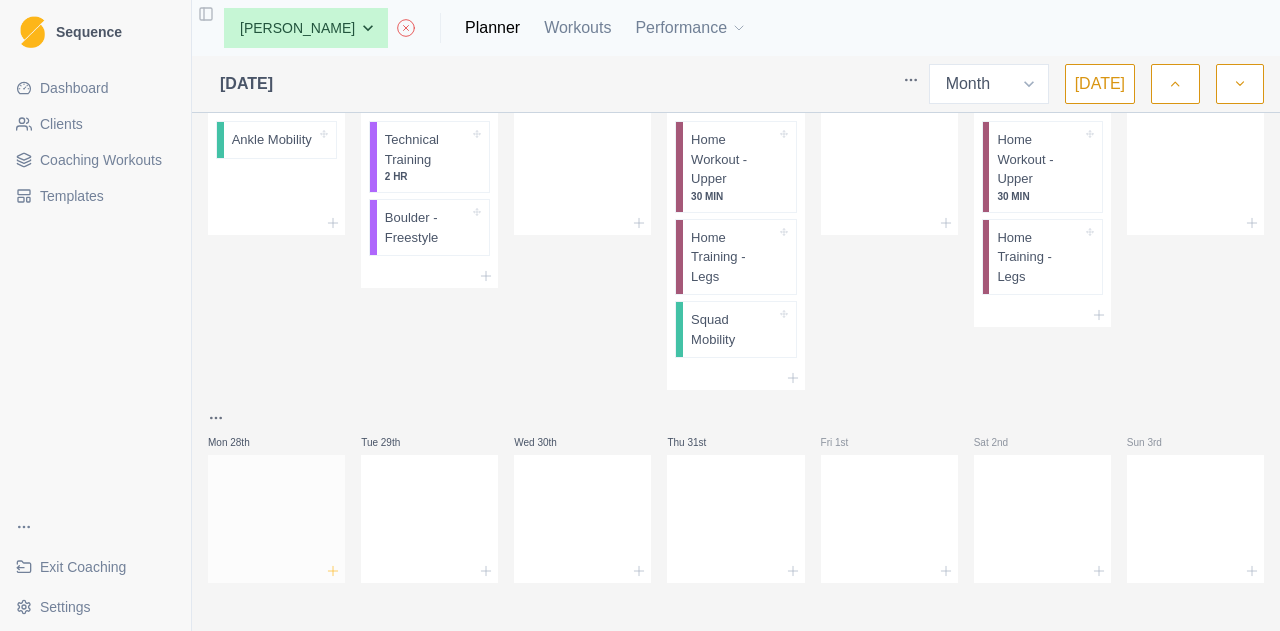 click 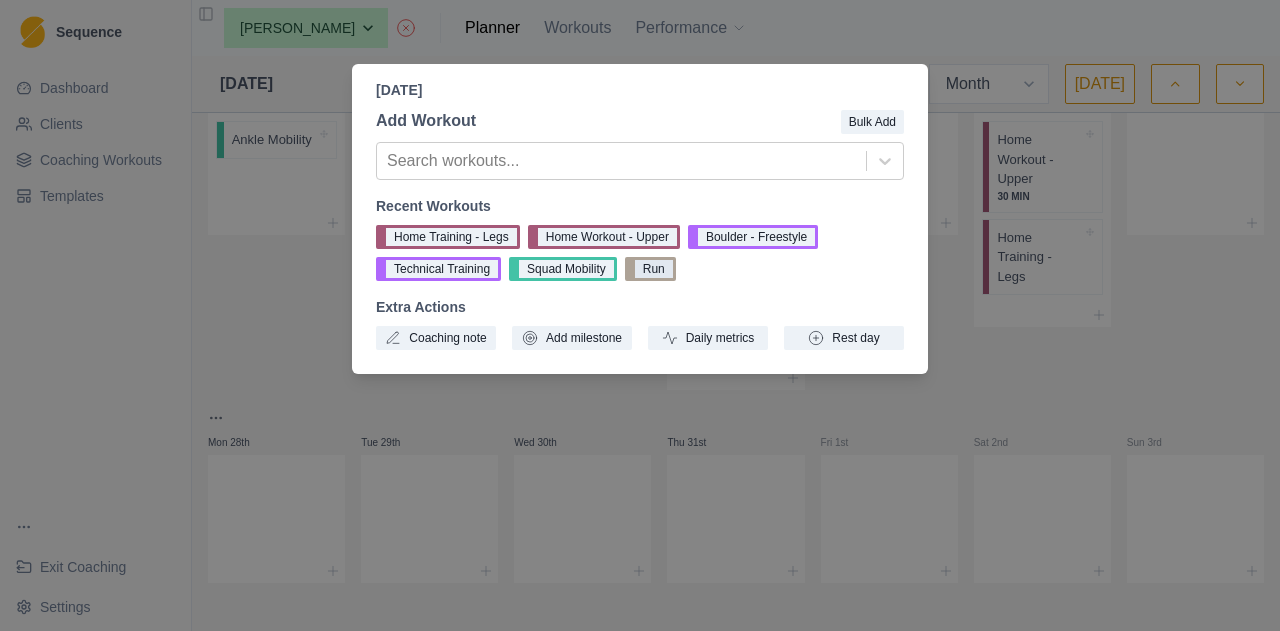 click on "Run" at bounding box center (650, 269) 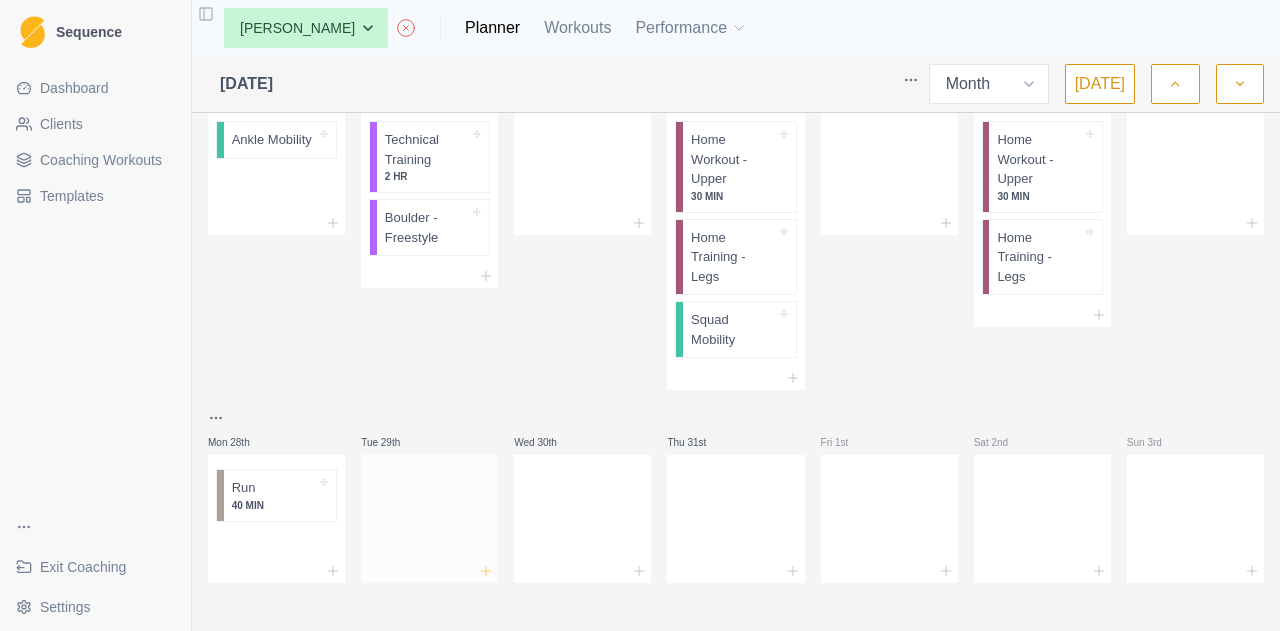 click 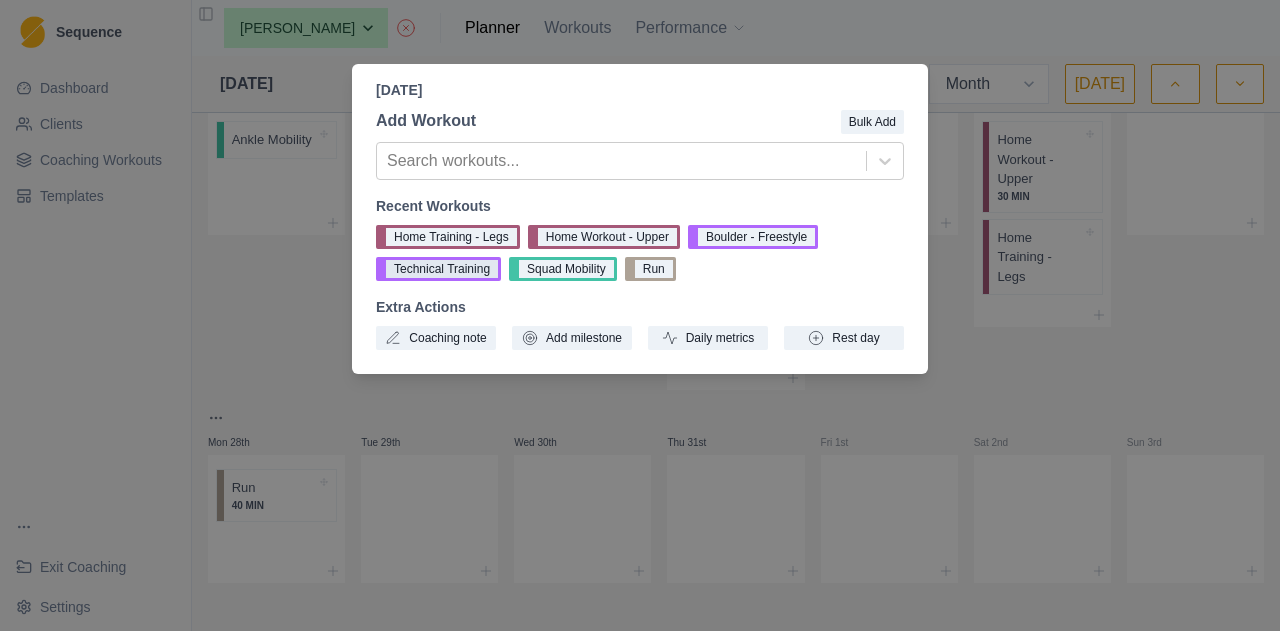 click on "Technical Training" at bounding box center [438, 269] 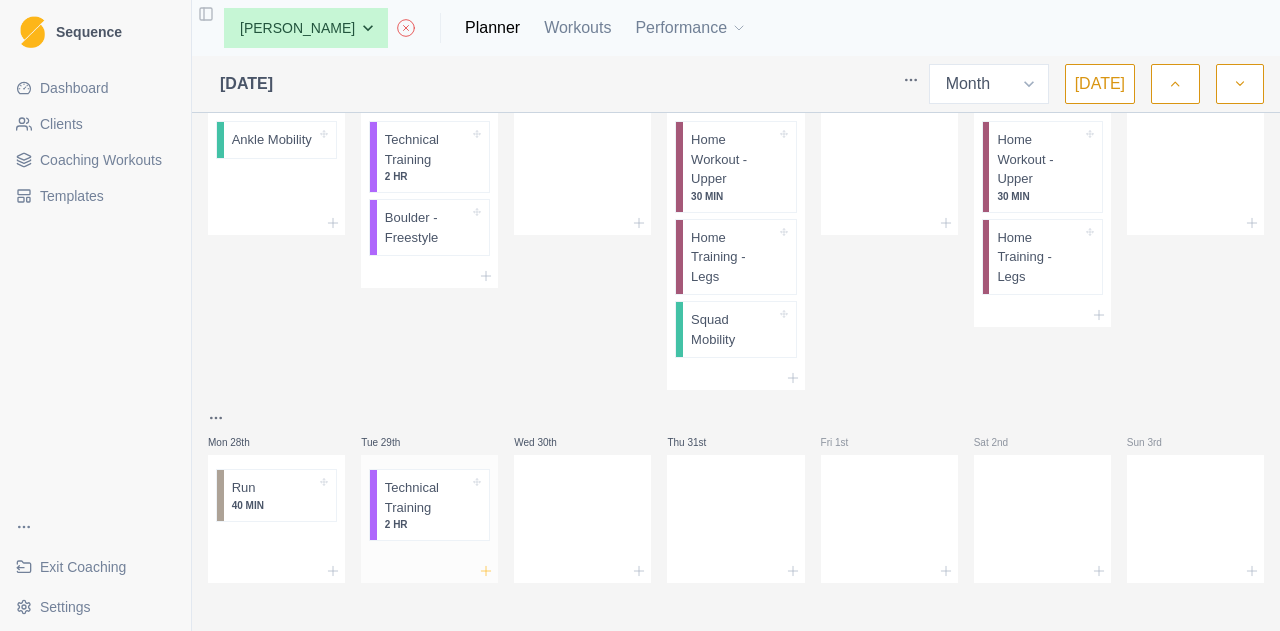 click 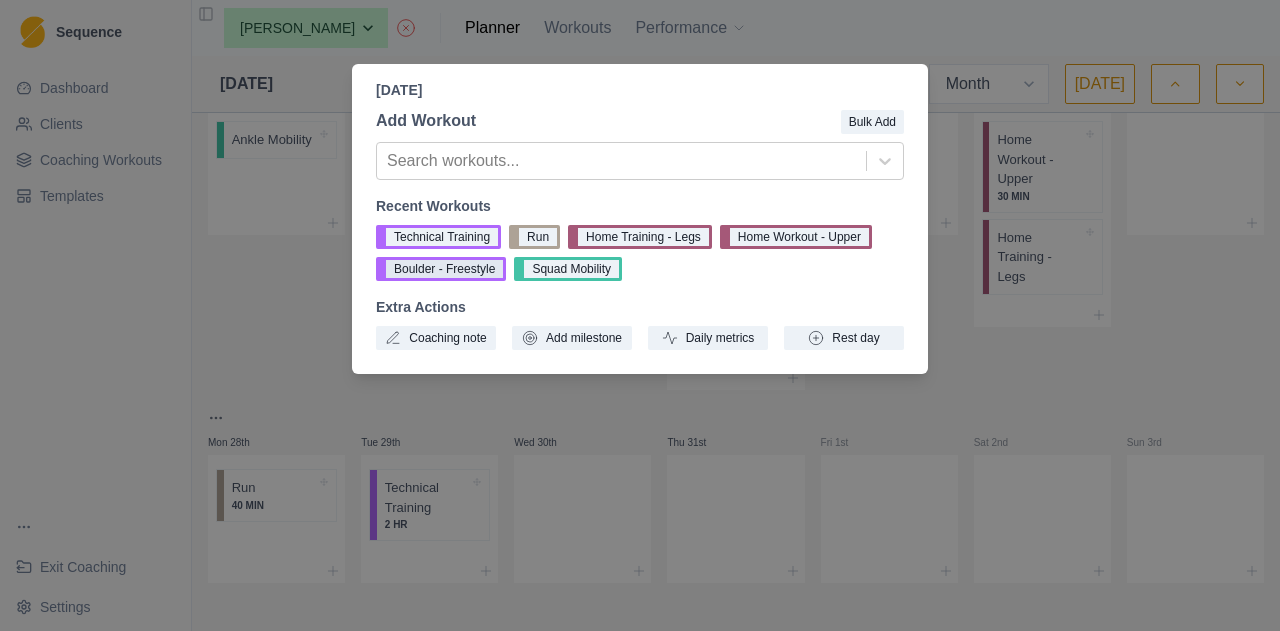 click on "Boulder - Freestyle" at bounding box center [441, 269] 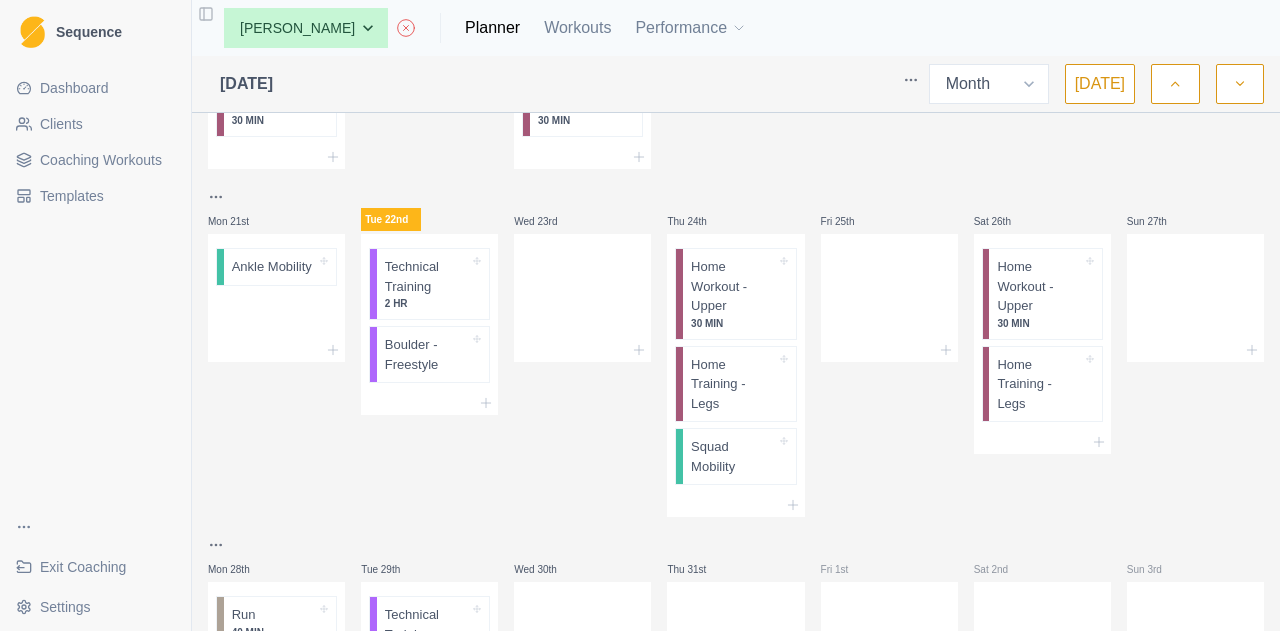 scroll, scrollTop: 975, scrollLeft: 0, axis: vertical 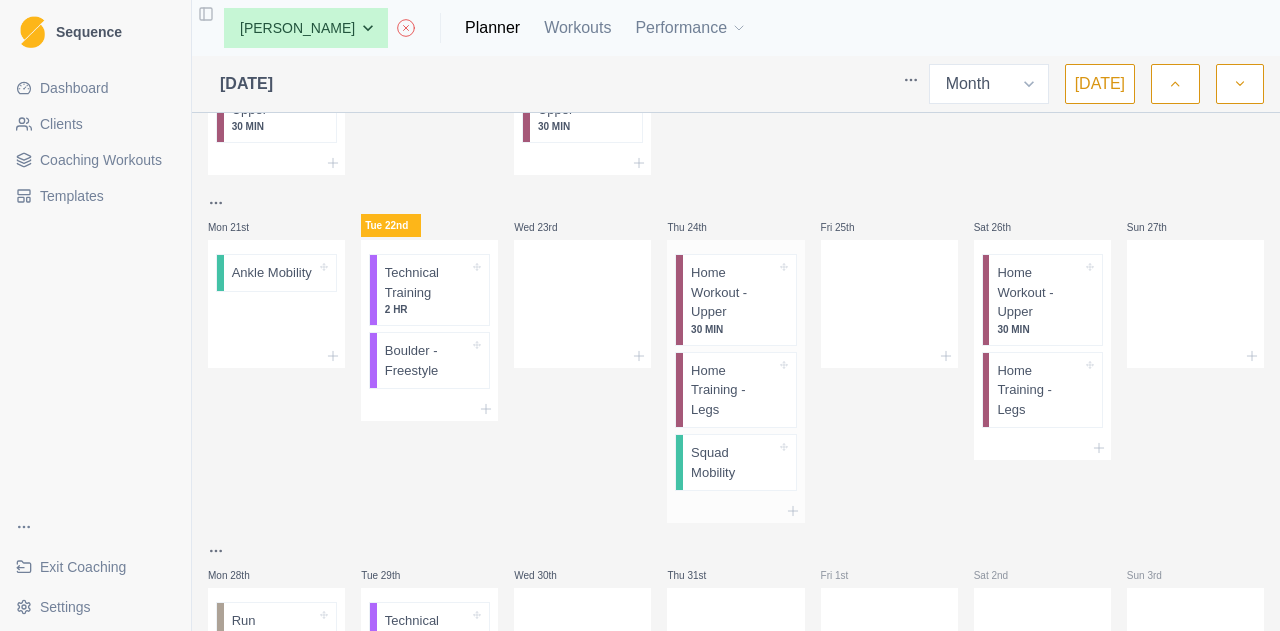 click on "Home Workout - Upper" at bounding box center (733, 292) 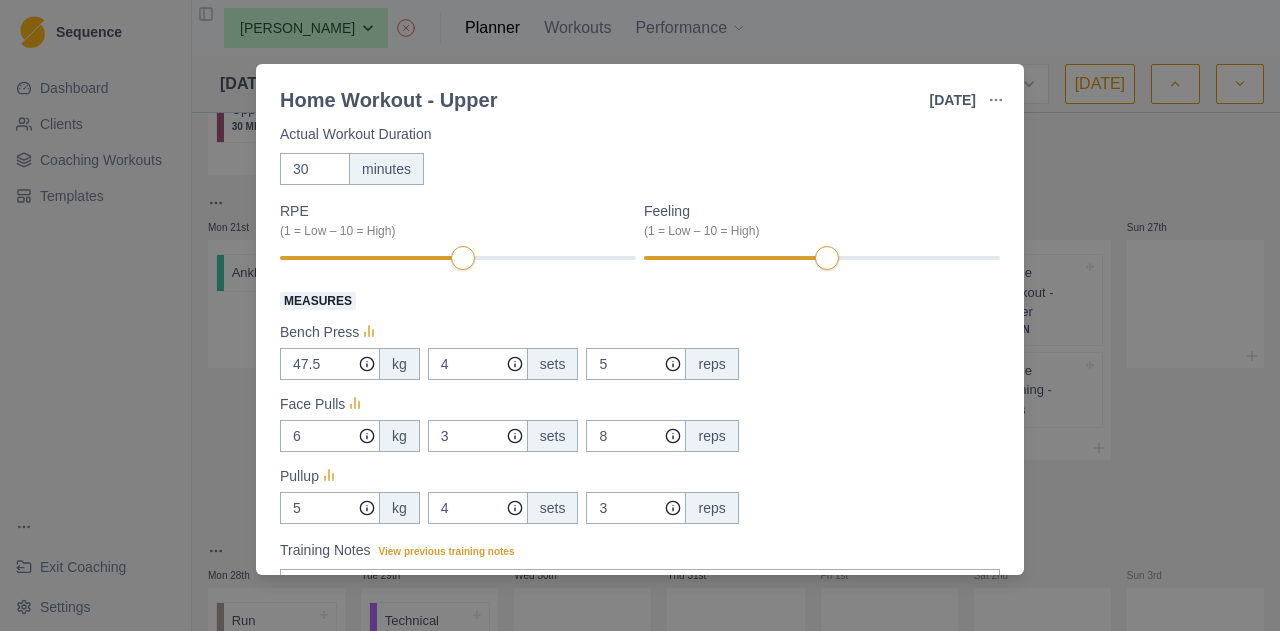 scroll, scrollTop: 201, scrollLeft: 0, axis: vertical 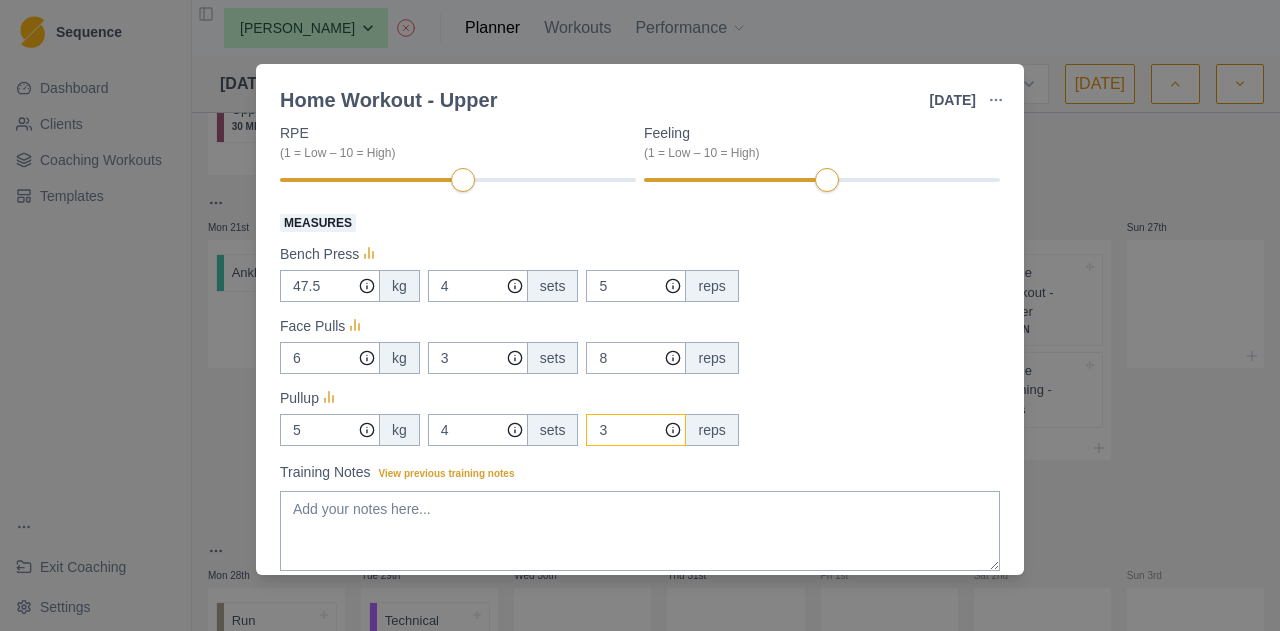 click on "3" at bounding box center [636, 286] 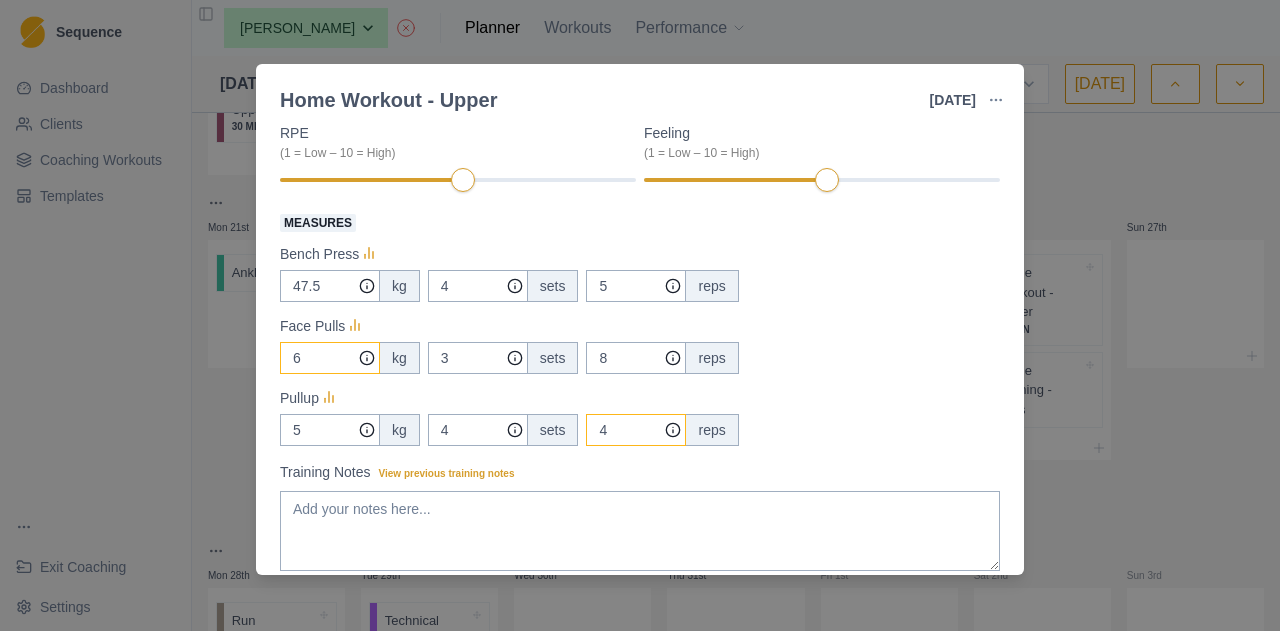 type on "4" 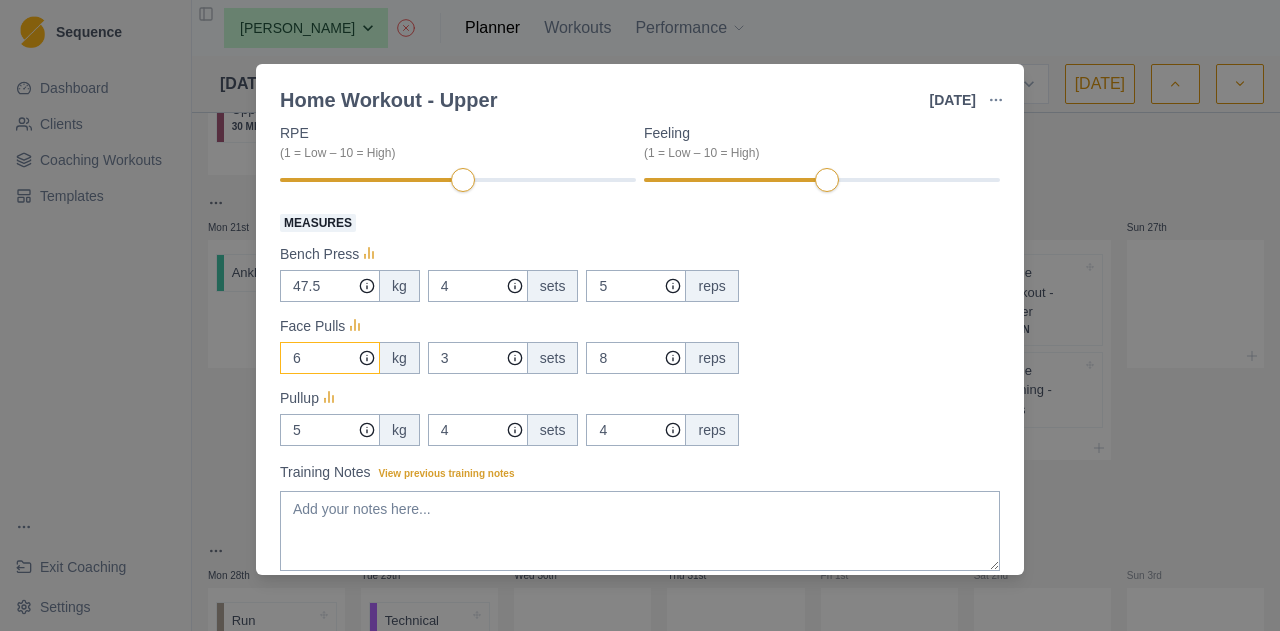 click on "6" at bounding box center [330, 286] 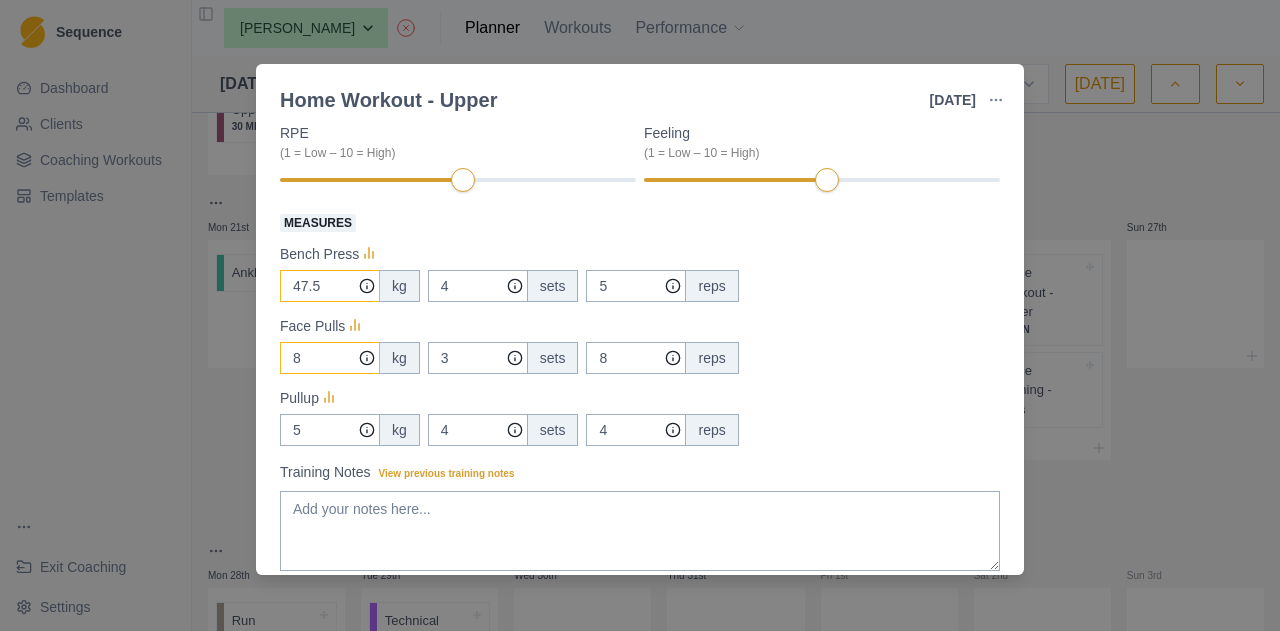 type on "8" 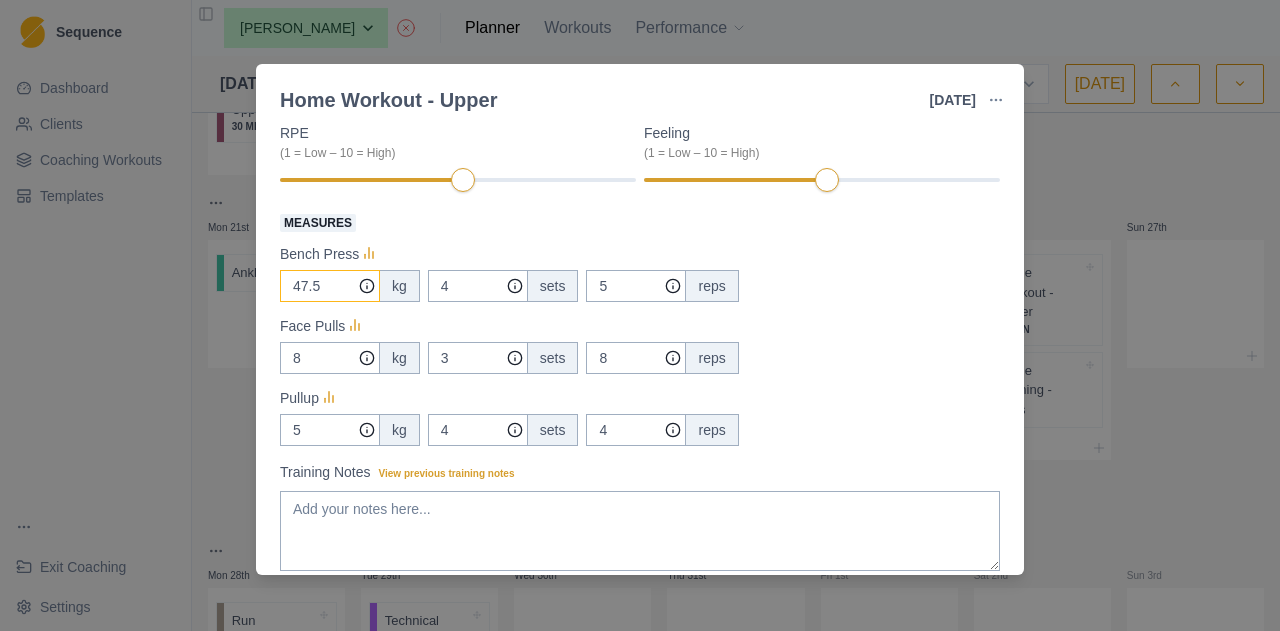 click on "47.5" at bounding box center [330, 286] 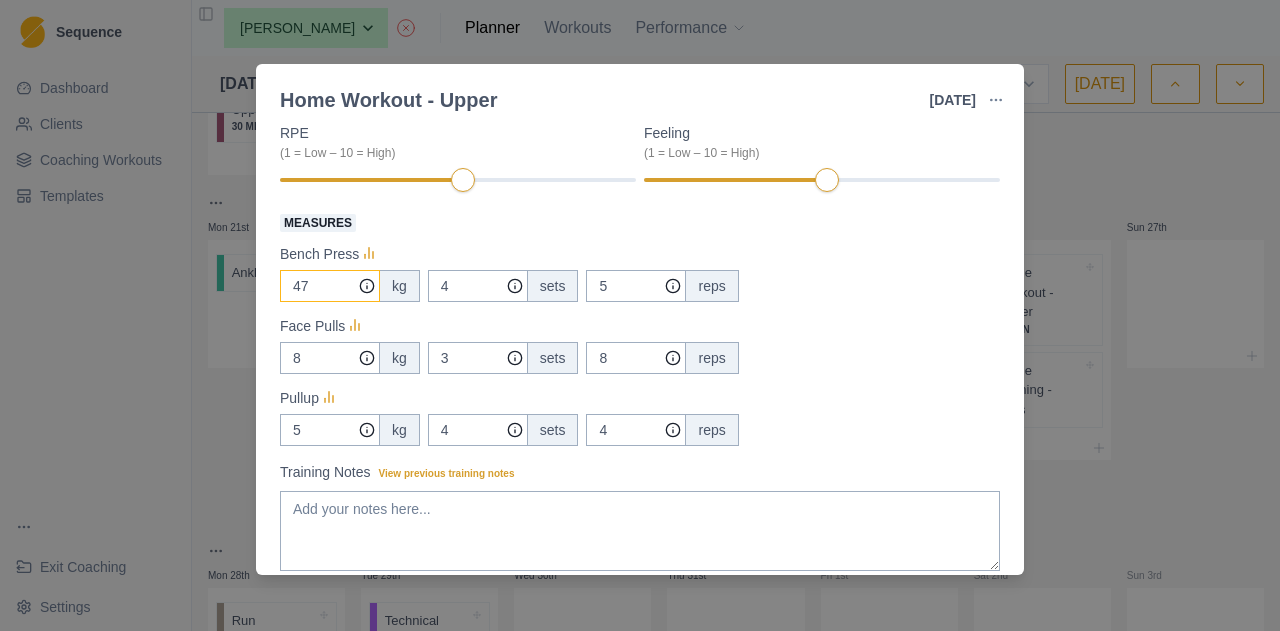 type on "4" 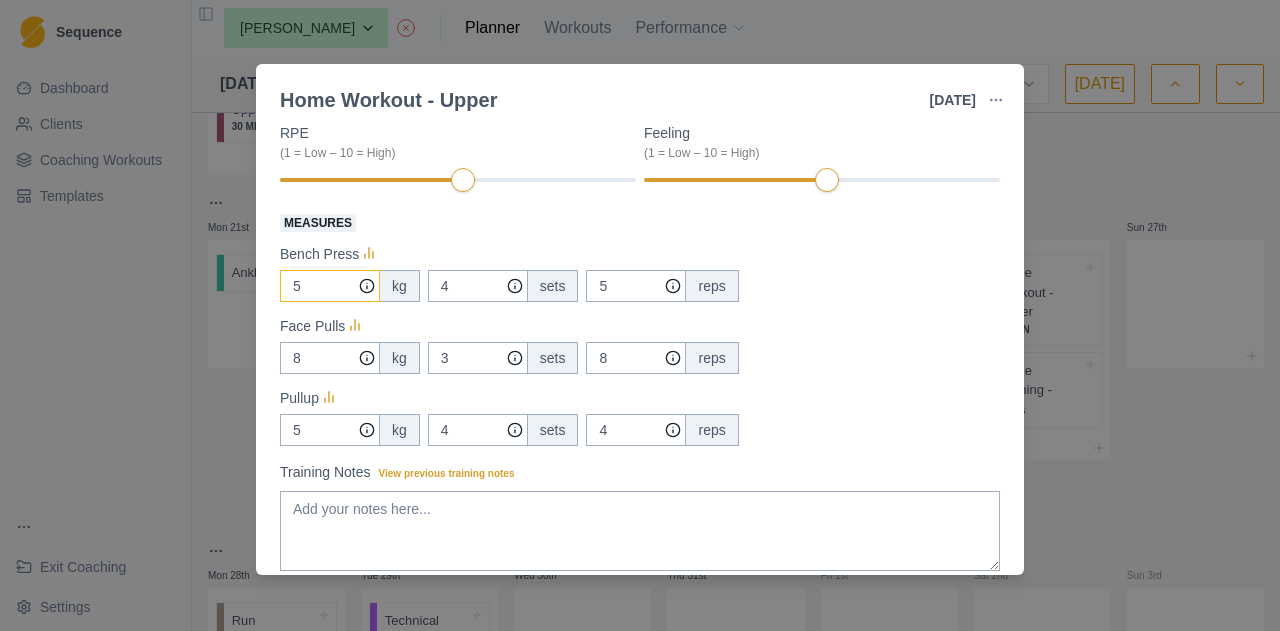 type on "50" 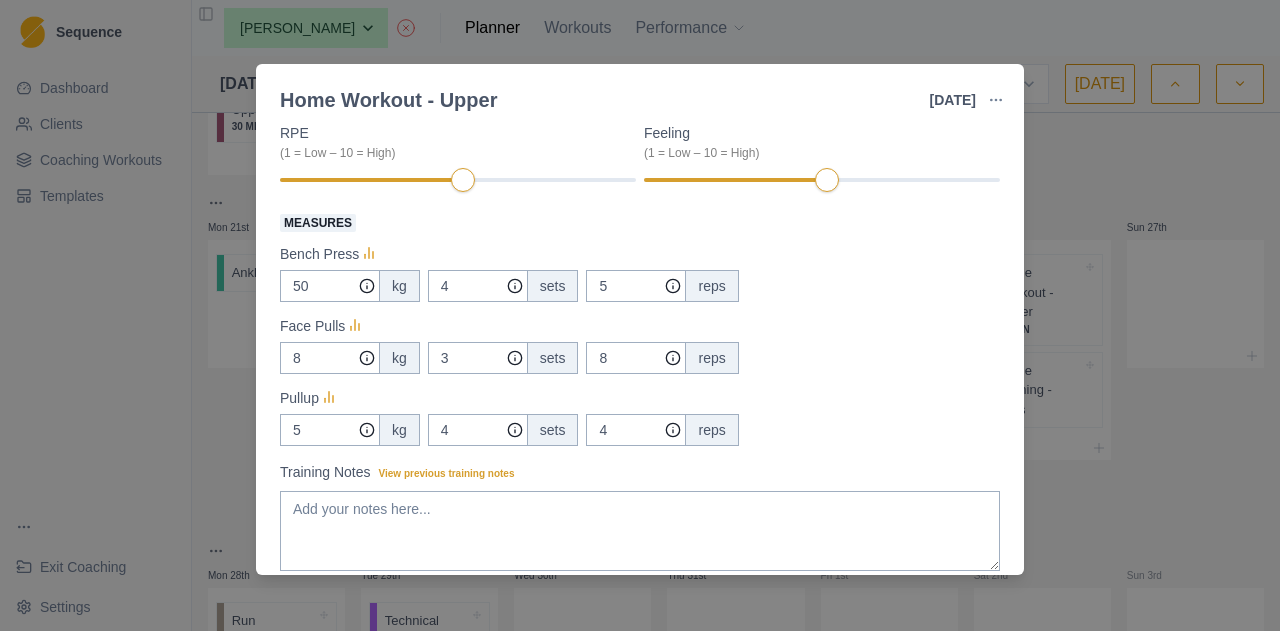 click on "Home Workout - Upper  [DATE] Link To Goal View Workout Metrics Edit Original Workout Reschedule Workout Remove From Schedule Conditioning Duration:  30 MIN 4 Sets
Bench Press & Pull Ups View workout details Actual Workout Duration 30 minutes RPE (1 = Low – 10 = High) Feeling (1 = Low – 10 = High) Measures Bench Press 50 kg 4 sets 5 reps Face Pulls 8 kg 3 sets 8 reps Pullup  5 kg 4 sets 4 reps Training Notes View previous training notes Mark as Incomplete Complete Workout" at bounding box center (640, 315) 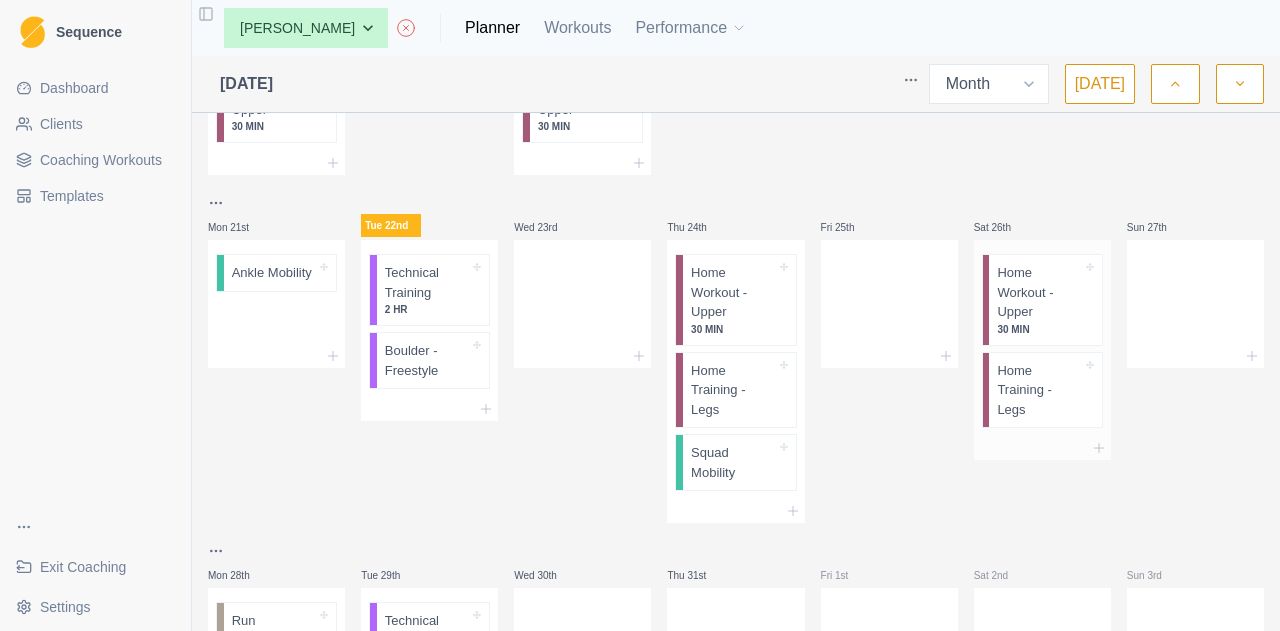 click on "Home Workout - Upper" at bounding box center [1039, 292] 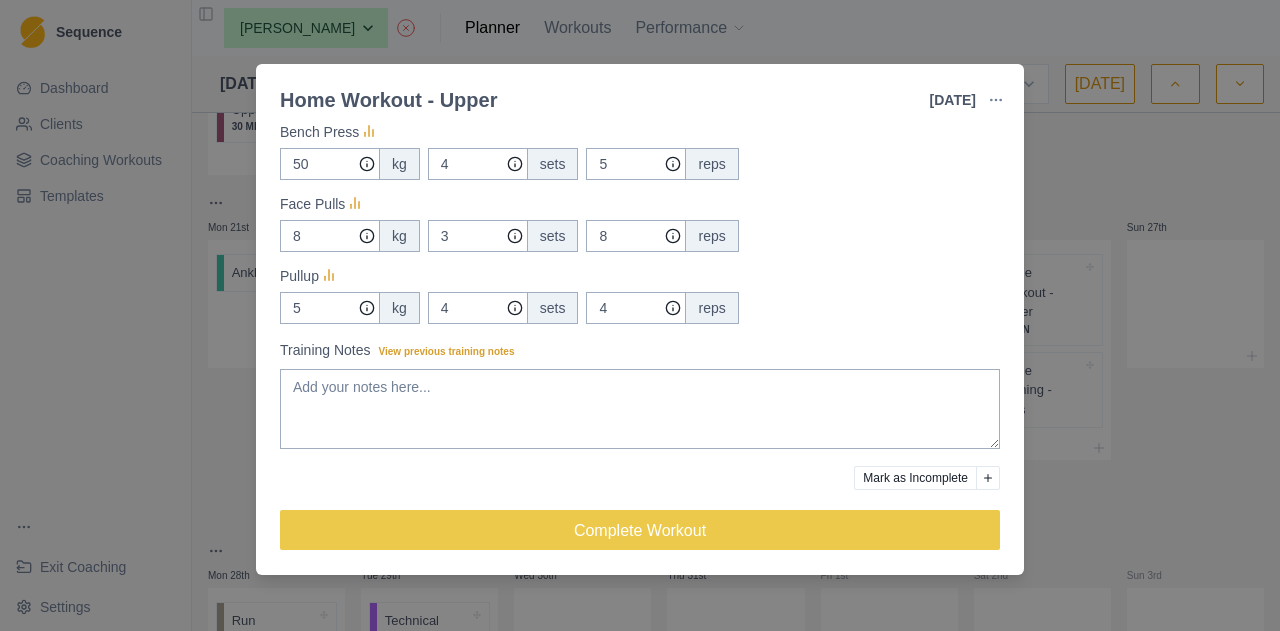 scroll, scrollTop: 324, scrollLeft: 0, axis: vertical 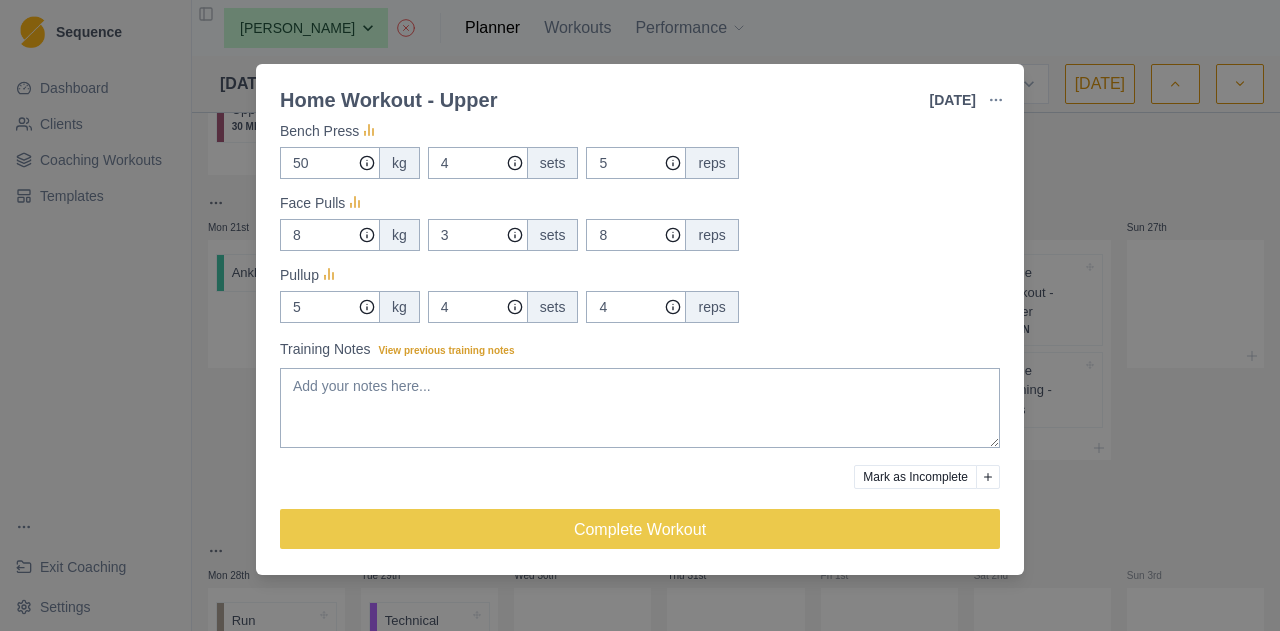 click on "Home Workout - Upper  [DATE] Link To Goal View Workout Metrics Edit Original Workout Reschedule Workout Remove From Schedule Conditioning Duration:  30 MIN 4 Sets
Bench Press & Pull Ups View workout details Actual Workout Duration 30 minutes RPE (1 = Low – 10 = High) Feeling (1 = Low – 10 = High) Measures Bench Press 50 kg 4 sets 5 reps Face Pulls 8 kg 3 sets 8 reps Pullup  5 kg 4 sets 4 reps Training Notes View previous training notes Mark as Incomplete Complete Workout" at bounding box center [640, 315] 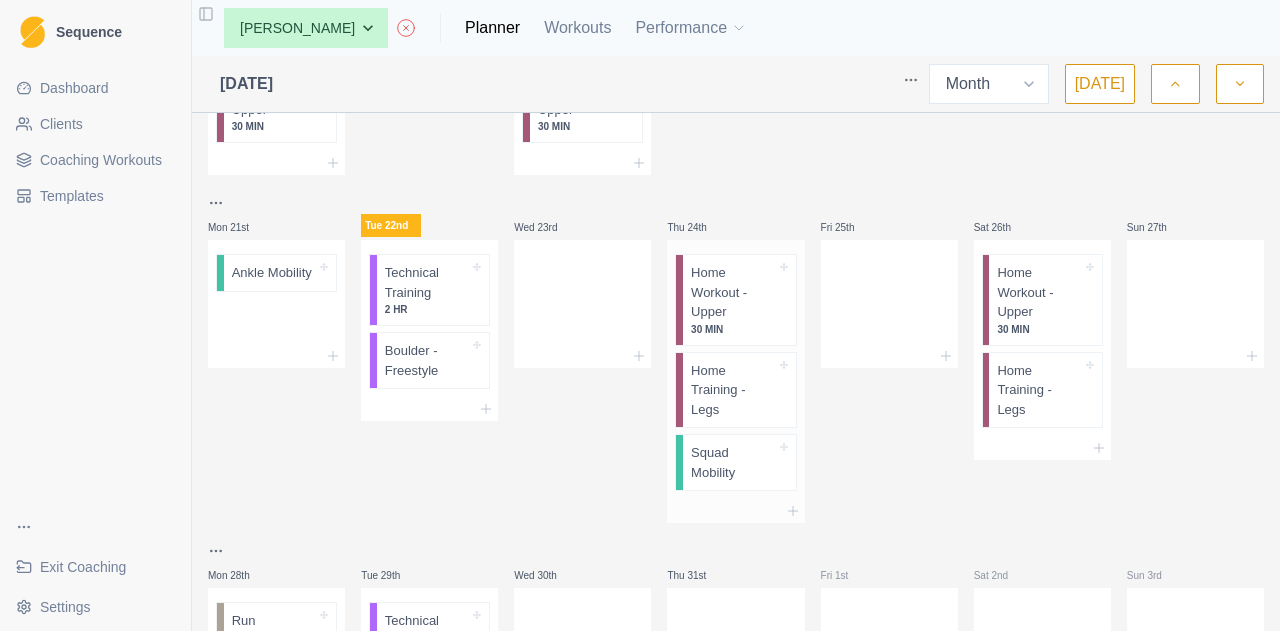 click on "Home Training - Legs" at bounding box center [733, 390] 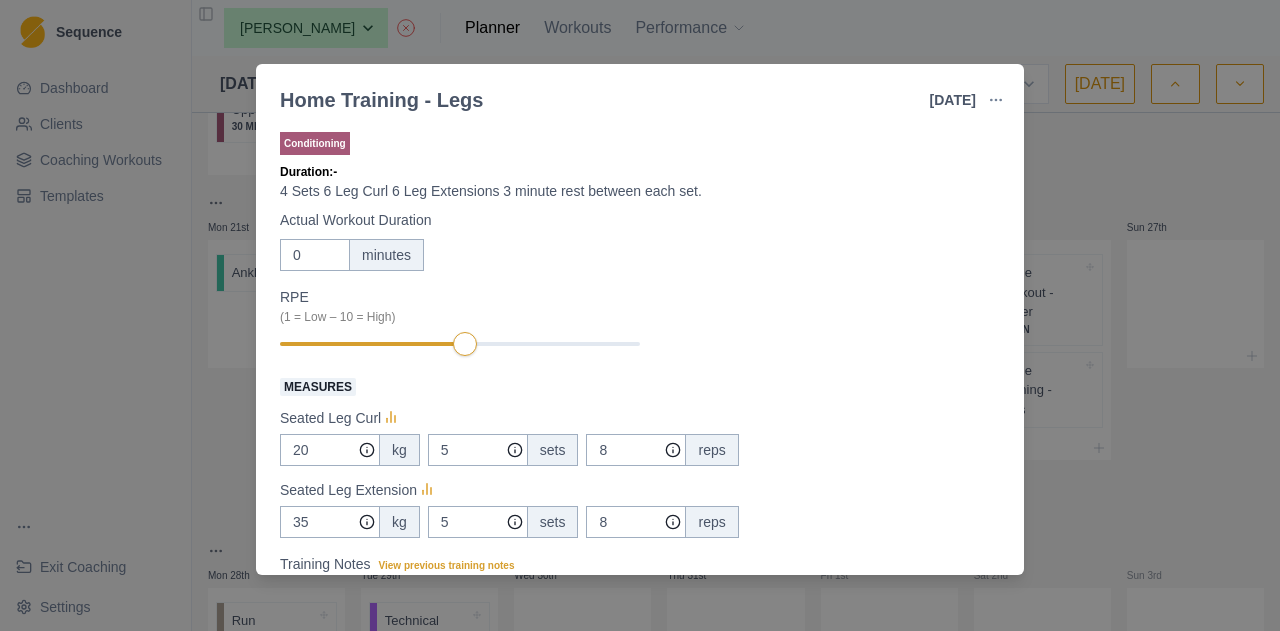 scroll, scrollTop: 219, scrollLeft: 0, axis: vertical 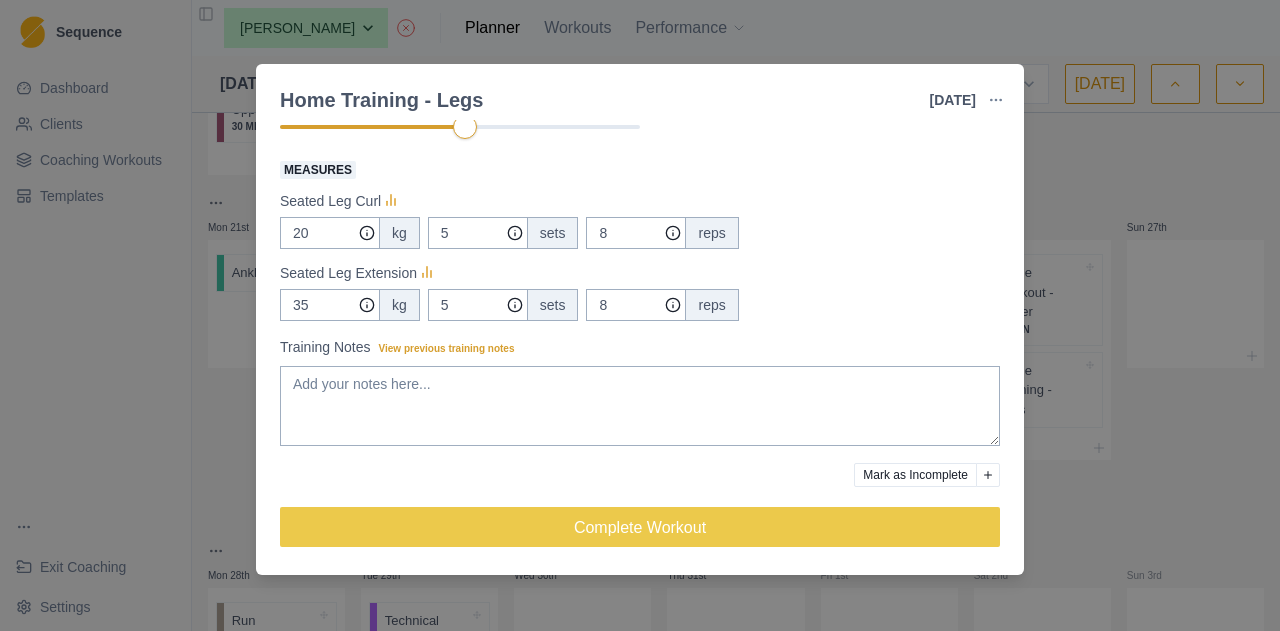 click on "Home Training - Legs [DATE] Link To Goal View Workout Metrics Edit Original Workout Reschedule Workout Remove From Schedule Conditioning Duration:  - 4 Sets
6 Leg Curl
6 Leg Extensions
3 minute rest between each set.  Actual Workout Duration 0 minutes RPE (1 = Low – 10 = High) Measures Seated Leg Curl  20 kg 5 sets 8 reps Seated Leg Extension 35 kg 5 sets 8 reps Training Notes View previous training notes Mark as Incomplete Complete Workout" at bounding box center [640, 315] 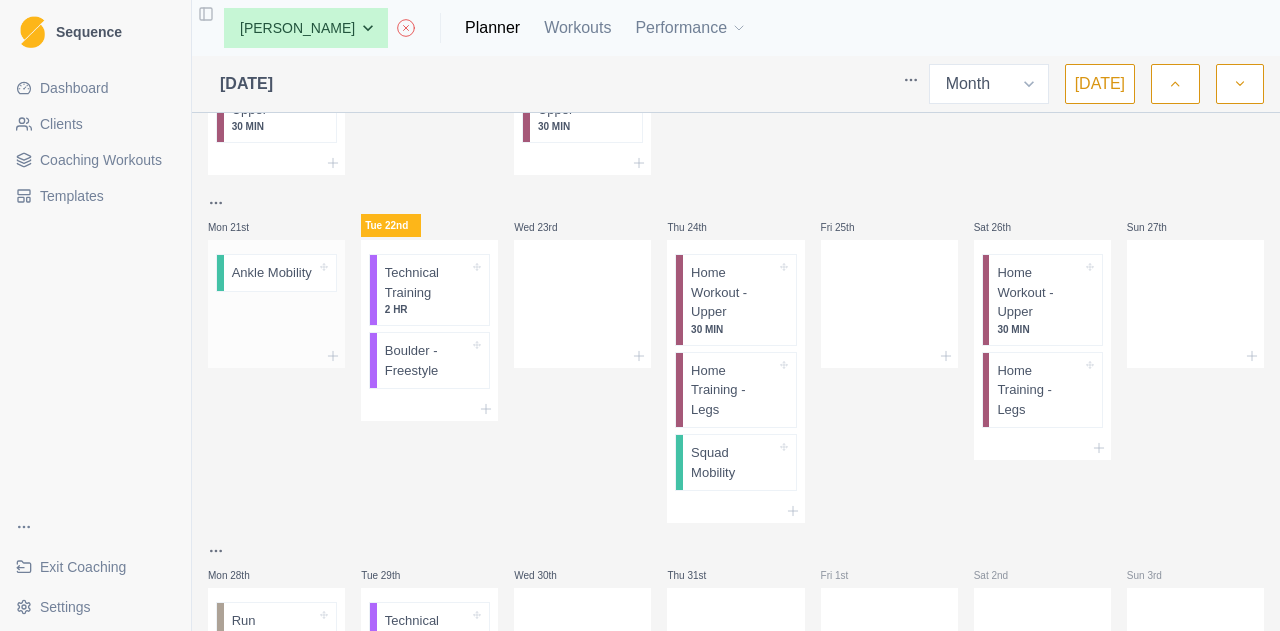click on "Ankle Mobility" at bounding box center (280, 273) 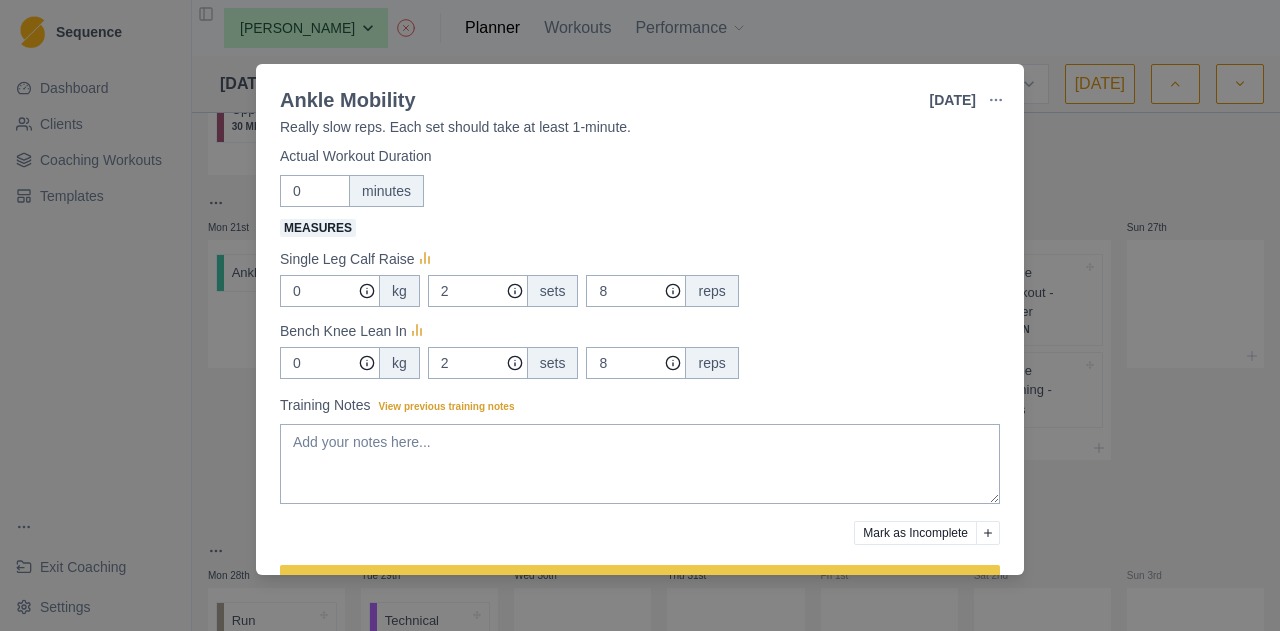 scroll, scrollTop: 65, scrollLeft: 0, axis: vertical 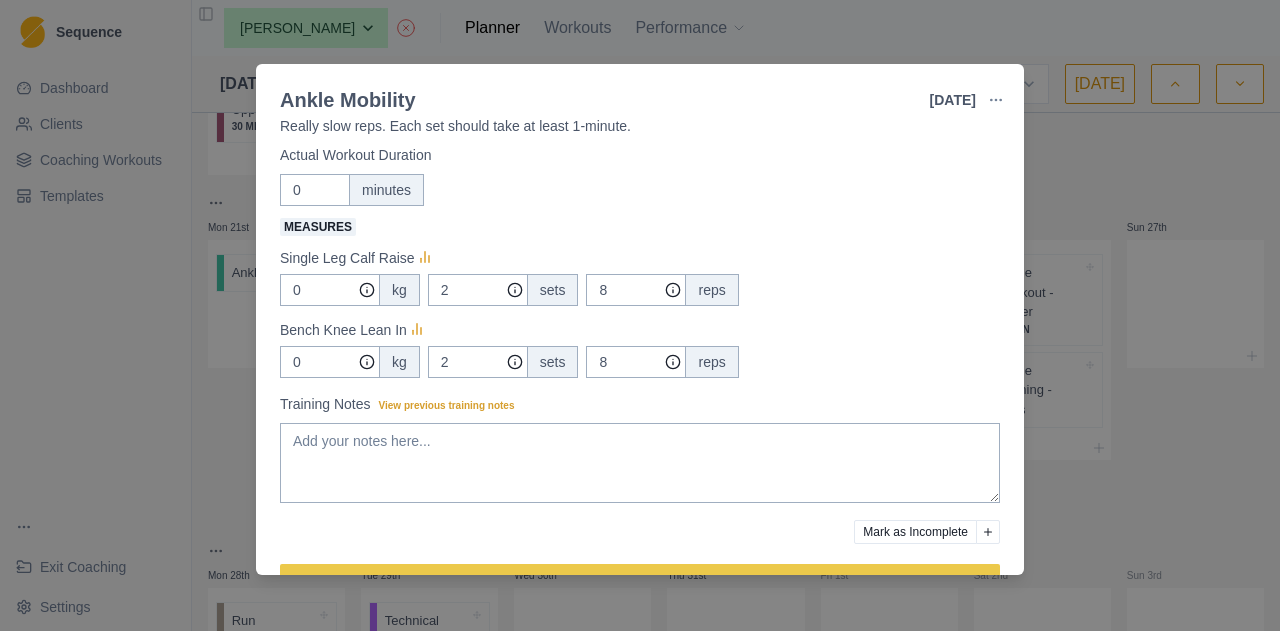 click on "Ankle Mobility [DATE] Link To Goal View Workout Metrics Edit Original Workout Reschedule Workout Remove From Schedule Rehab Duration:  - Really slow reps. Each set should take at least 1-minute. Actual Workout Duration 0 minutes Measures Single Leg Calf Raise 0 kg 2 sets 8 reps Bench Knee Lean In 0 kg 2 sets 8 reps Training Notes View previous training notes Mark as Incomplete Complete Workout" at bounding box center (640, 315) 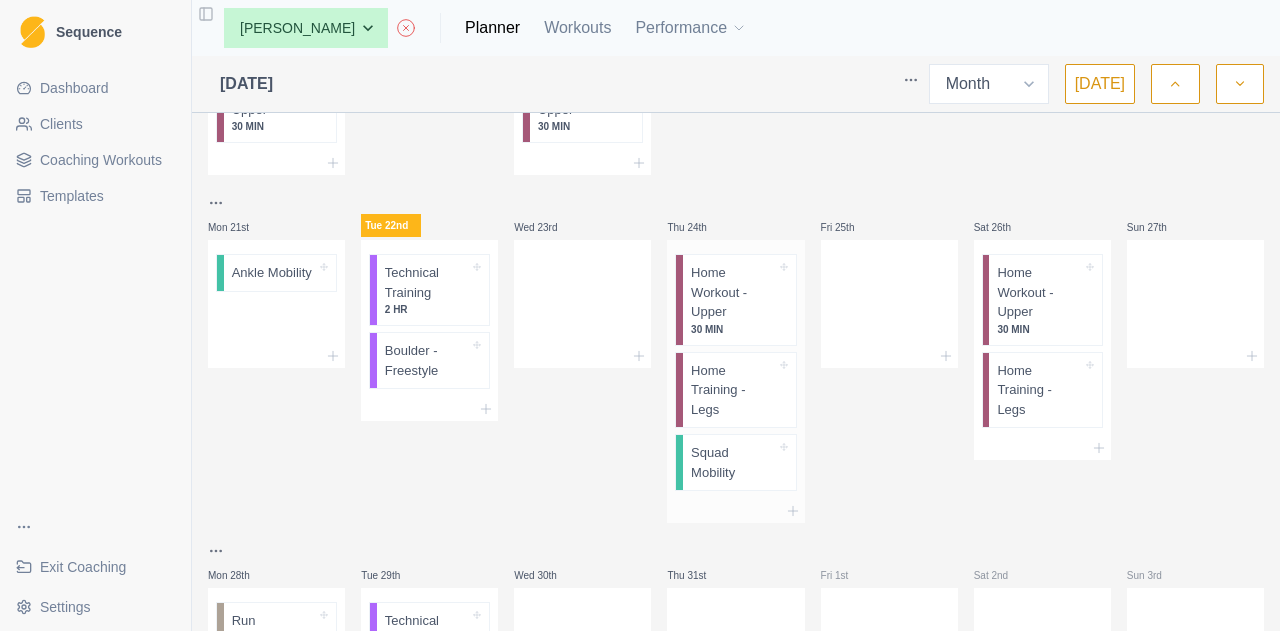 click on "Squad Mobility" at bounding box center [733, 462] 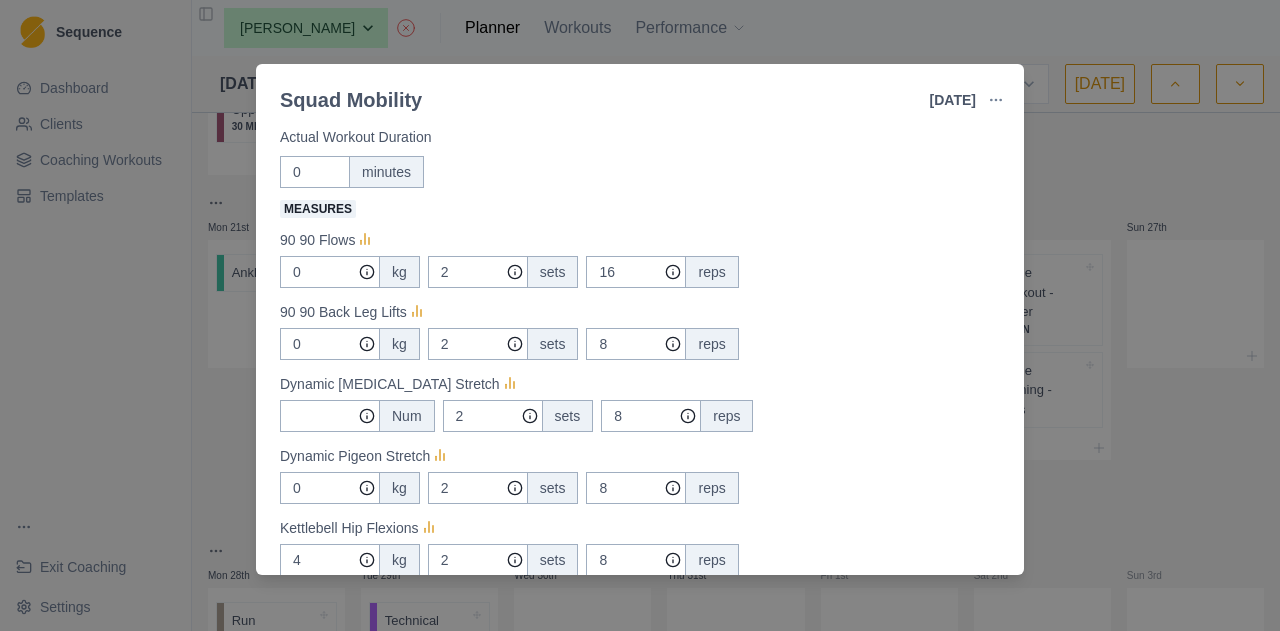 scroll, scrollTop: 82, scrollLeft: 0, axis: vertical 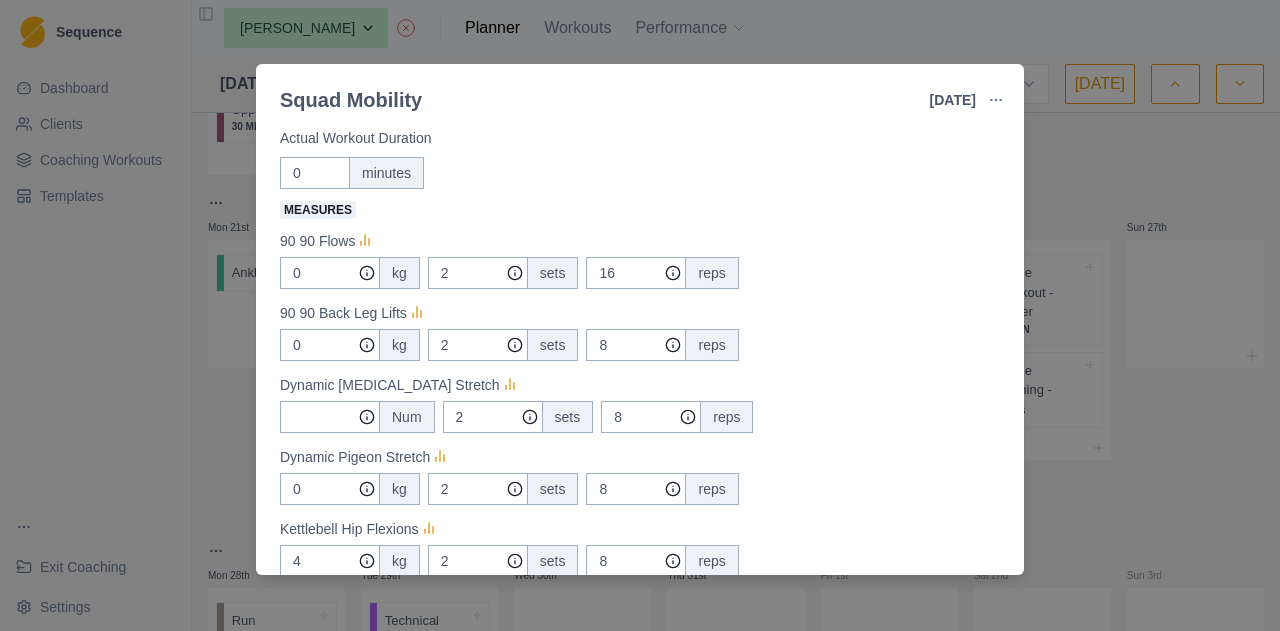 click on "Squad Mobility [DATE] Link To Goal View Workout Metrics Edit Original Workout Reschedule Workout Remove From Schedule Rehab Duration:  - Go down the list like a circuit per-set then back to the top Actual Workout Duration 0 minutes Measures 90 90 Flows 0 kg 2 sets 16 reps 90 90 Back Leg Lifts 0 kg 2 sets 8 reps Dynamic [MEDICAL_DATA] Stretch Num 2 sets 8 reps Dynamic Pigeon Stretch 0 kg 2 sets 8 reps Kettlebell Hip Flexions 4 kg 2 sets 8 reps Crosshack Squat 0 kg 2 sets 16 reps Hip Cars Num 2 sets 8 reps Training Notes View previous training notes Mark as Incomplete Complete Workout" at bounding box center [640, 315] 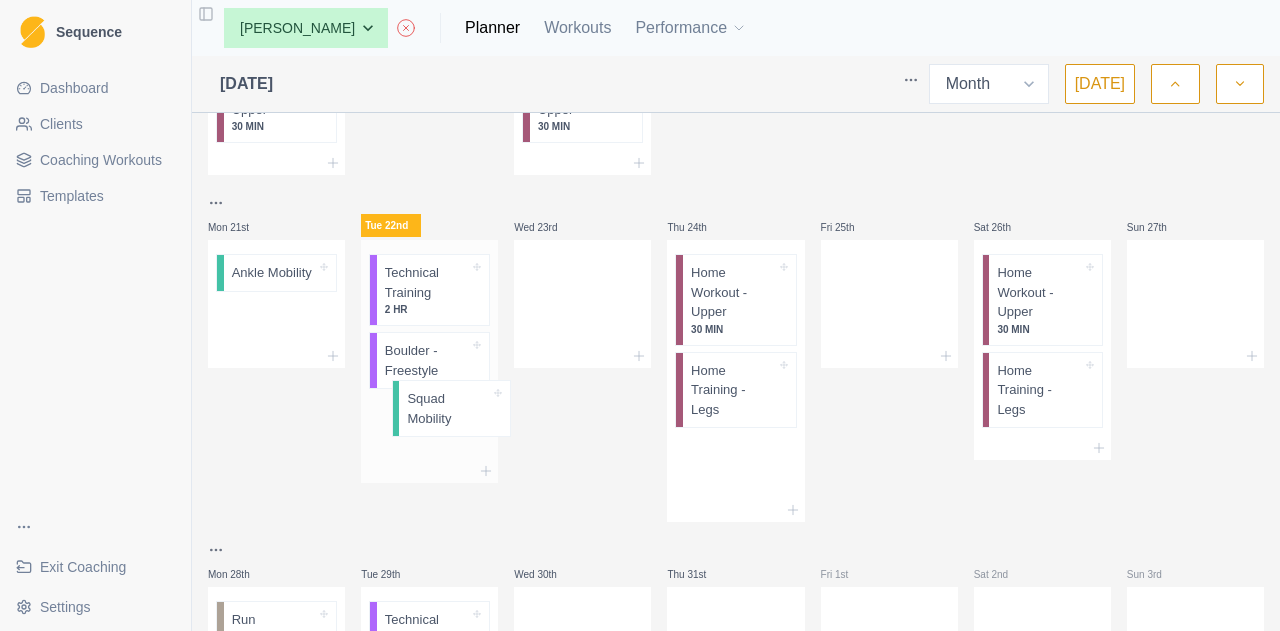 drag, startPoint x: 722, startPoint y: 457, endPoint x: 422, endPoint y: 414, distance: 303.066 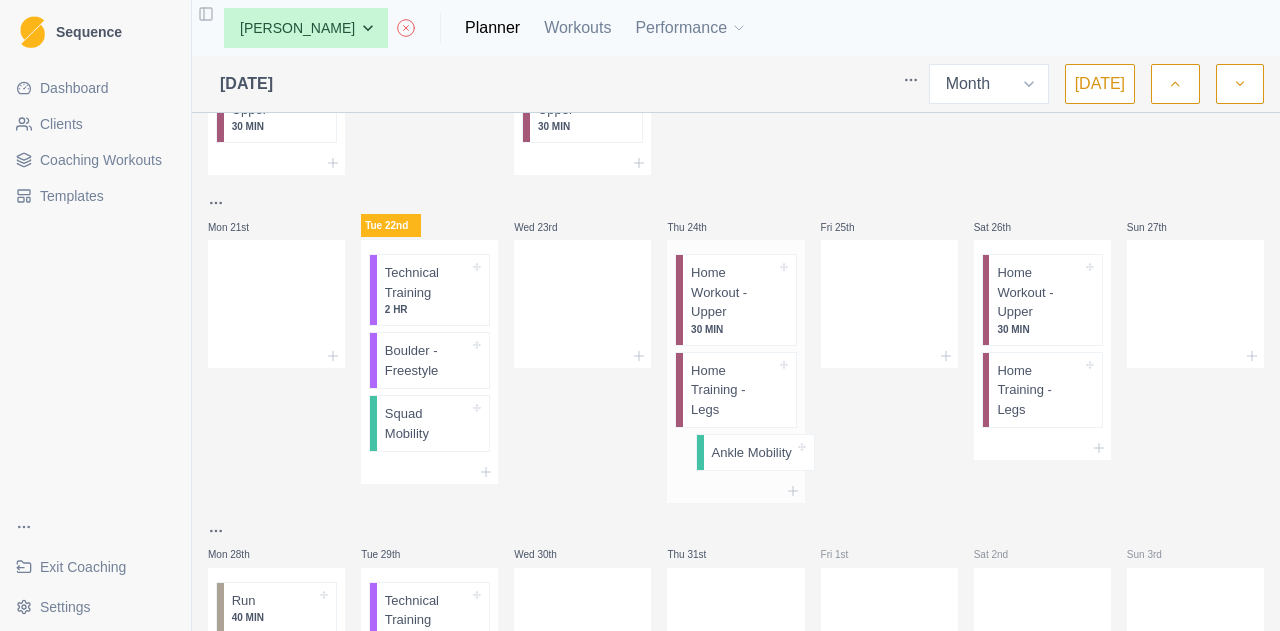 drag, startPoint x: 260, startPoint y: 278, endPoint x: 734, endPoint y: 471, distance: 511.7861 